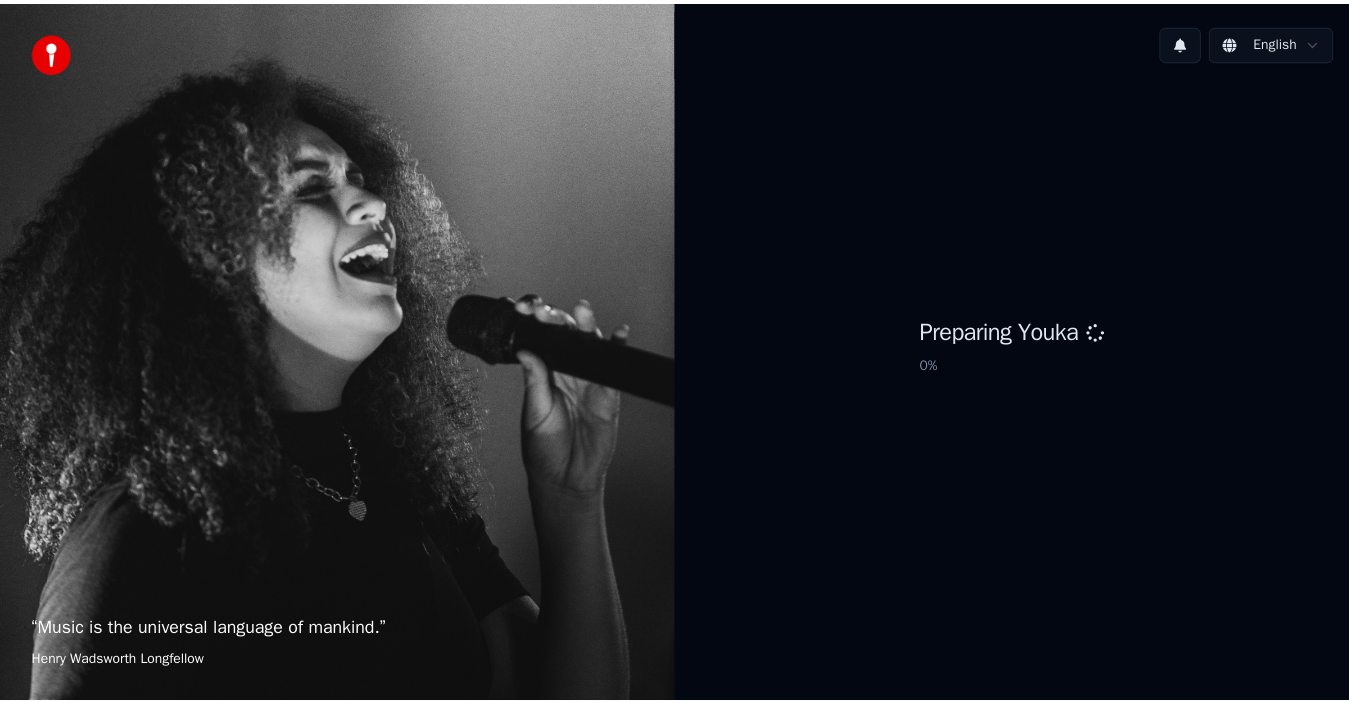 scroll, scrollTop: 0, scrollLeft: 0, axis: both 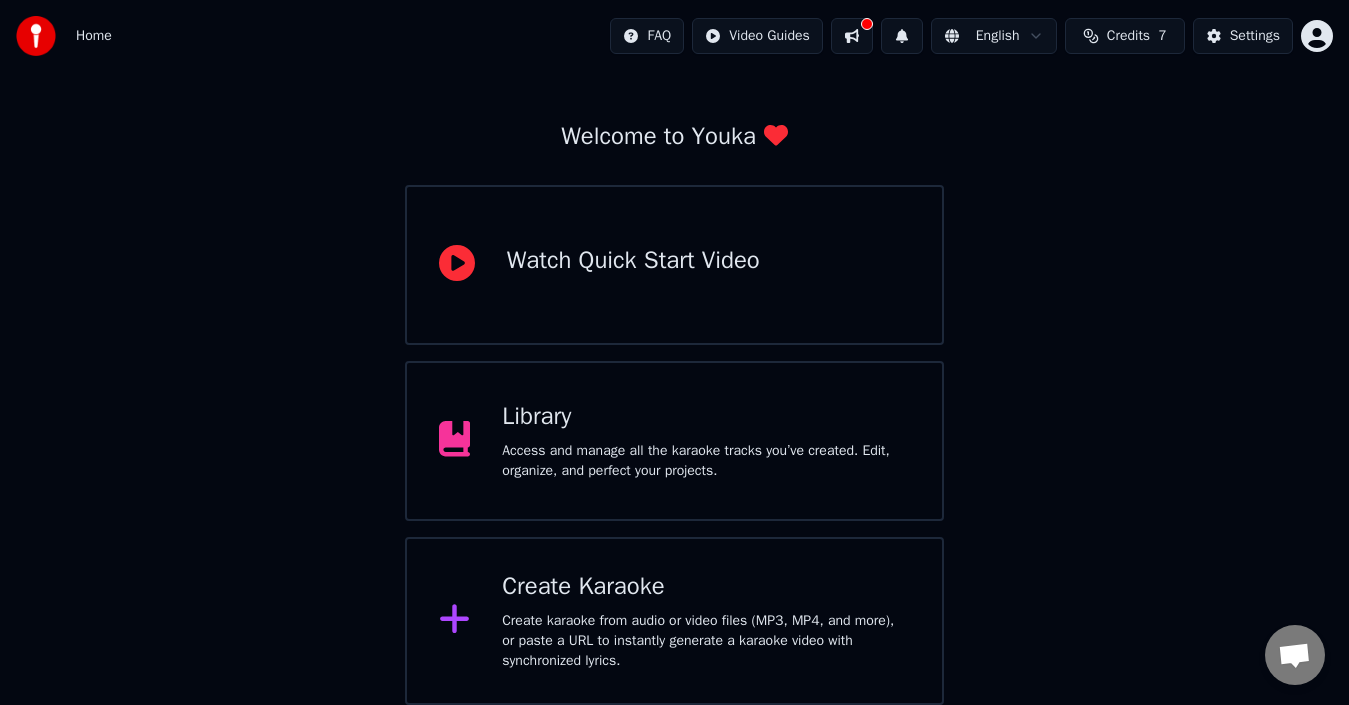 click on "Create Karaoke" at bounding box center (706, 587) 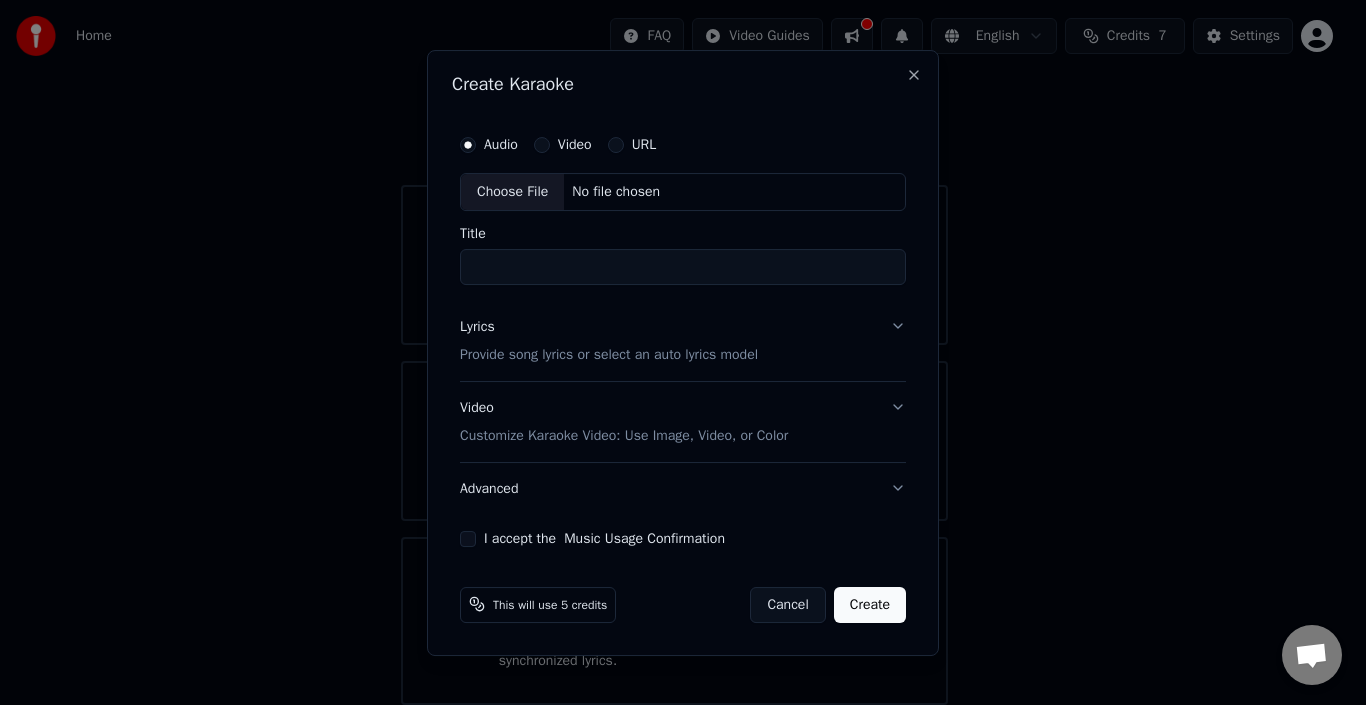 click on "Choose File" at bounding box center (512, 192) 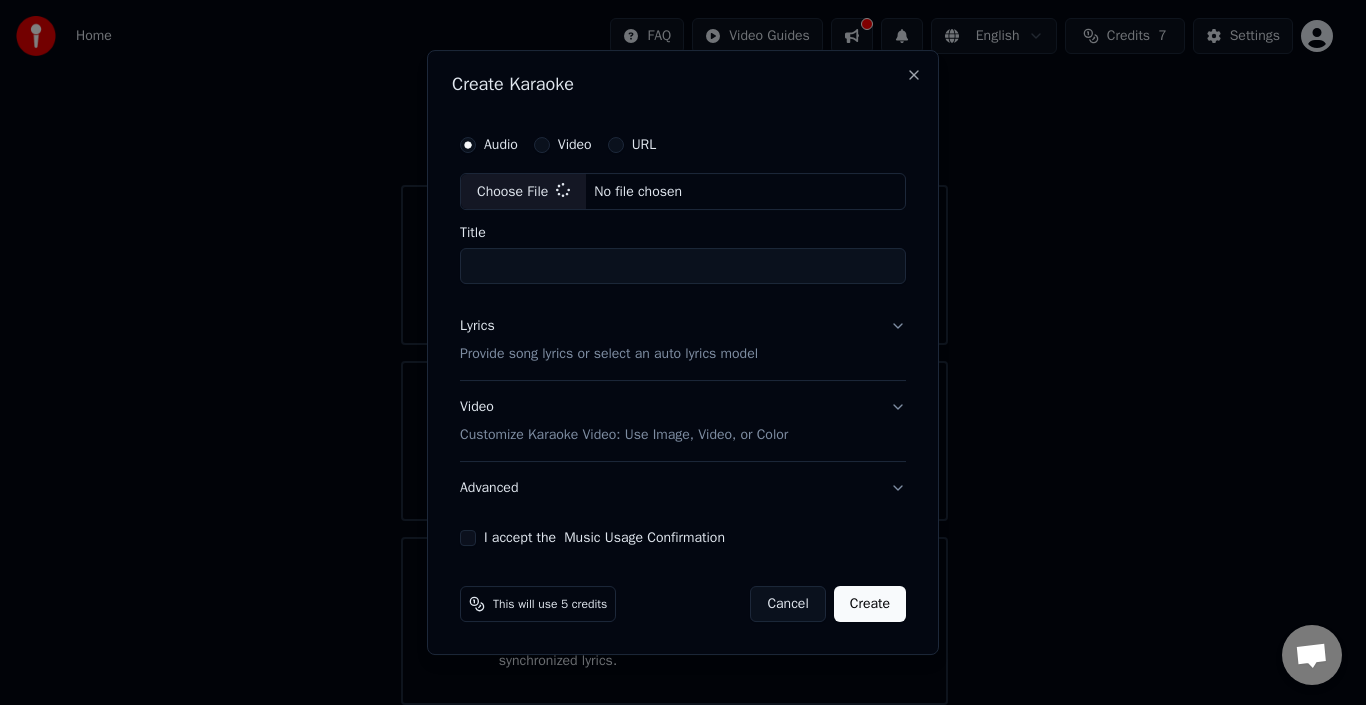 type on "******" 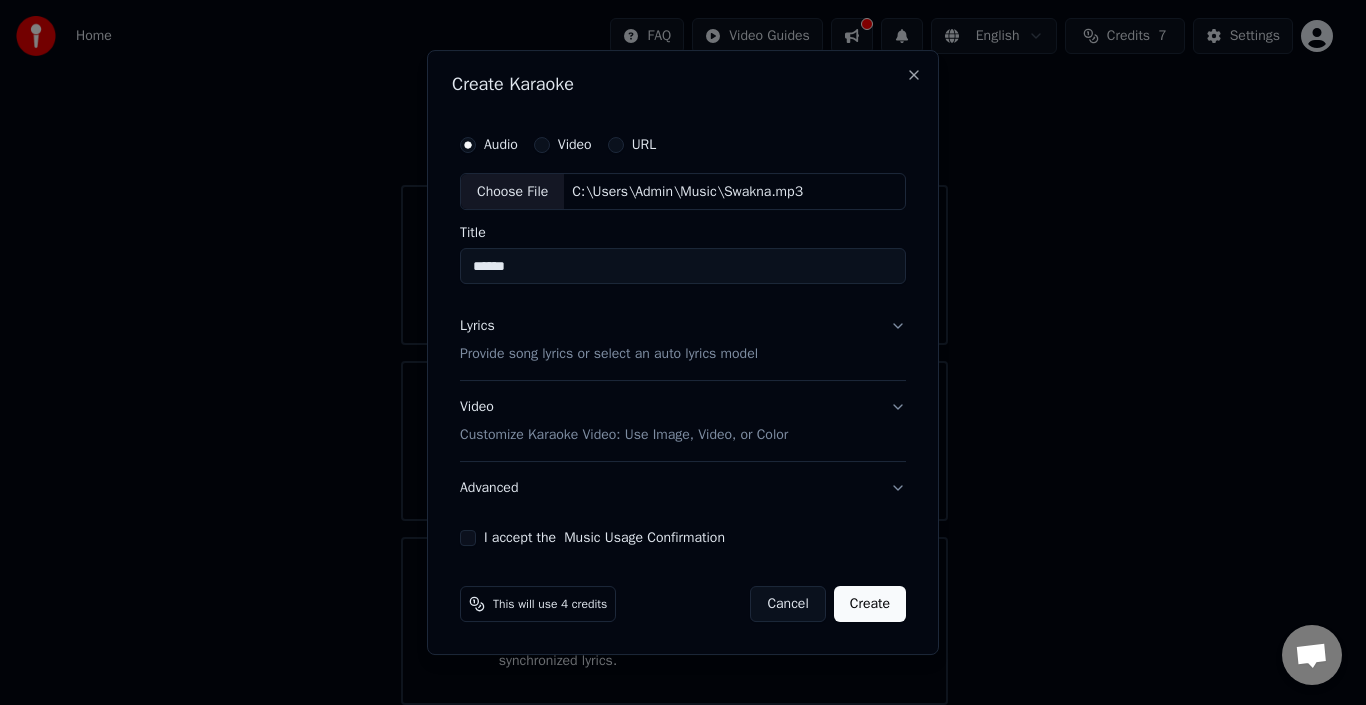 click on "Lyrics Provide song lyrics or select an auto lyrics model" at bounding box center (683, 341) 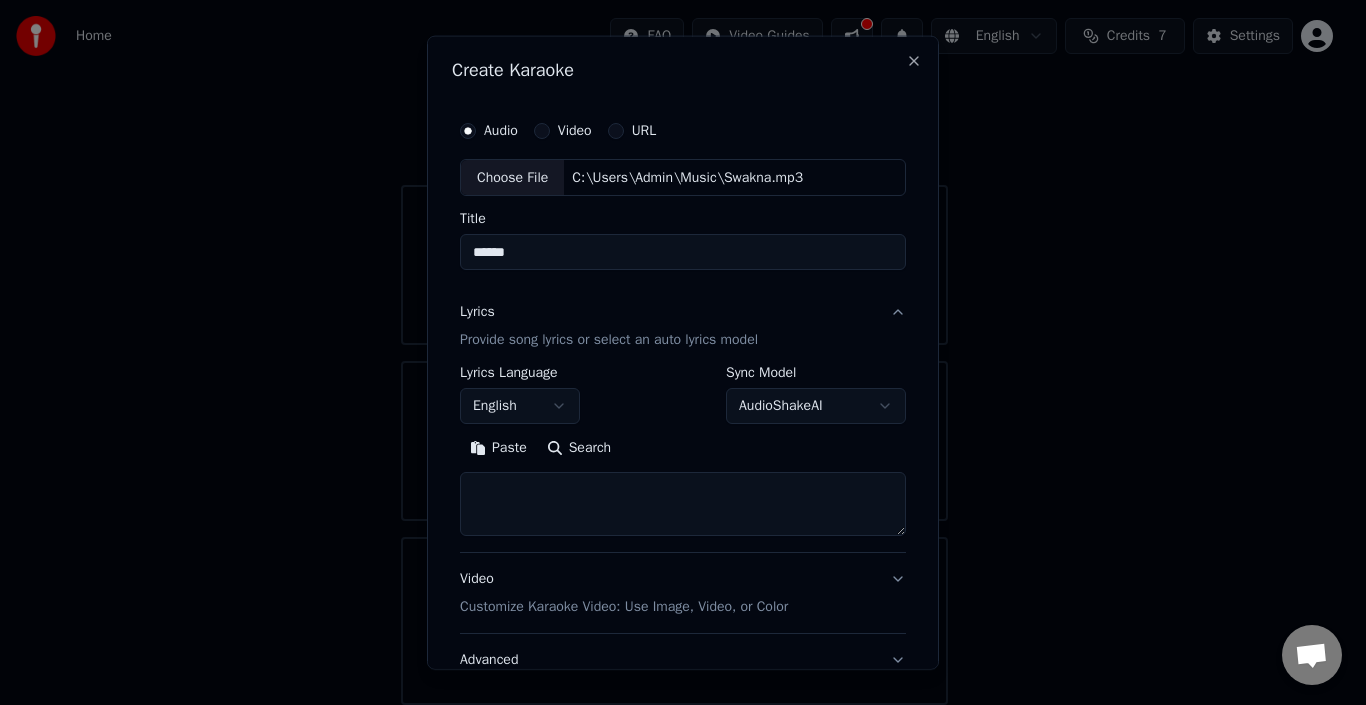 click on "Paste" at bounding box center [498, 448] 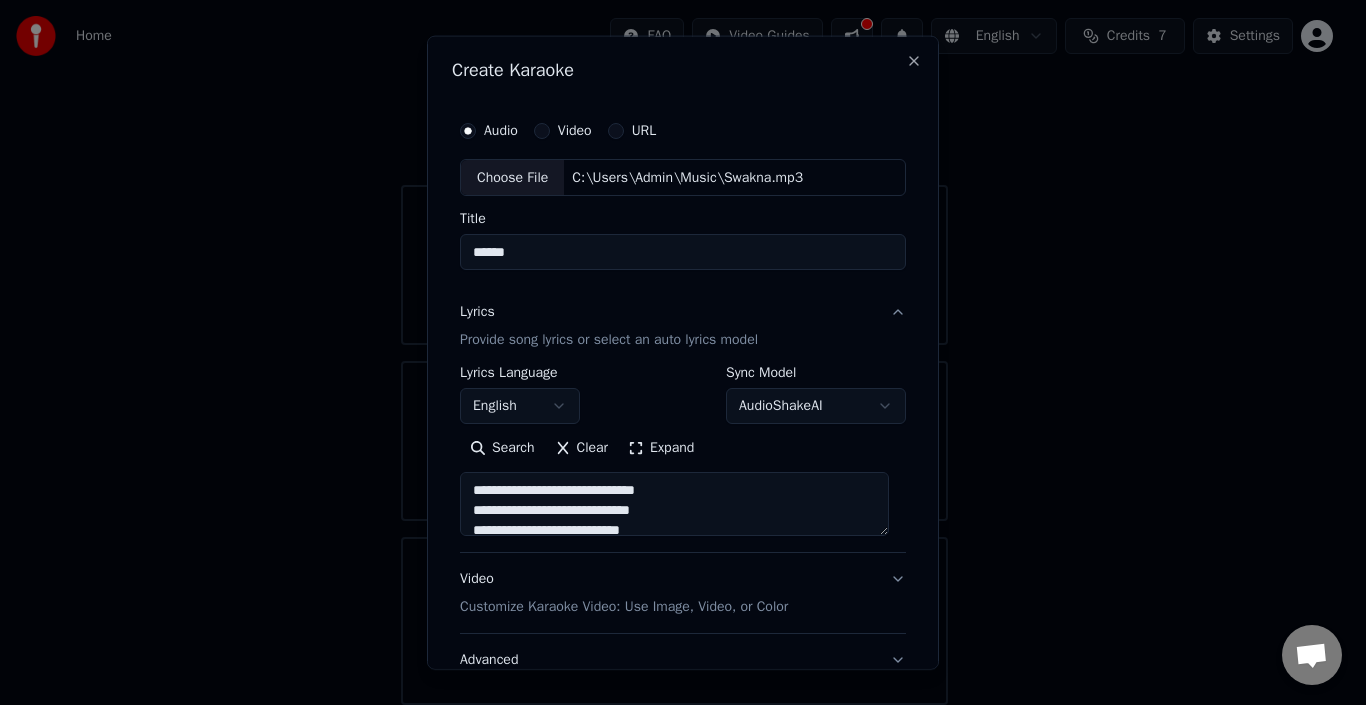 click on "English" at bounding box center [520, 406] 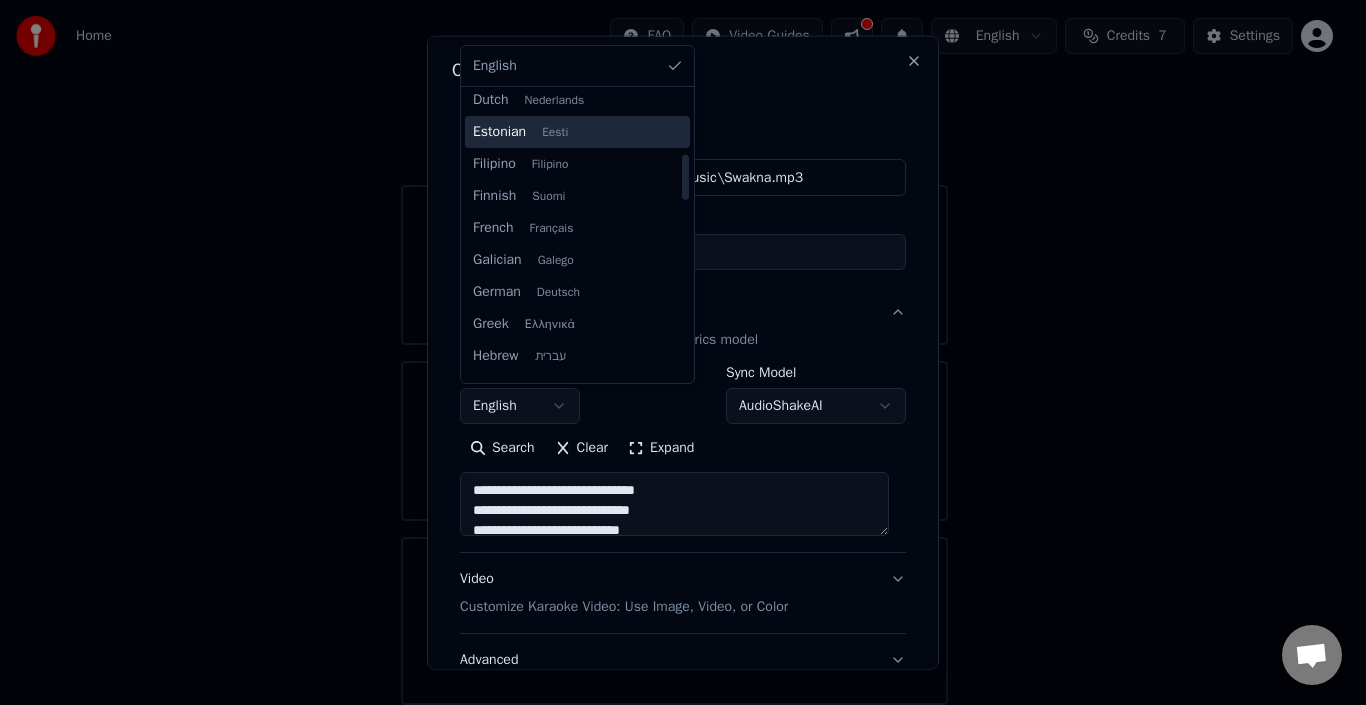 scroll, scrollTop: 400, scrollLeft: 0, axis: vertical 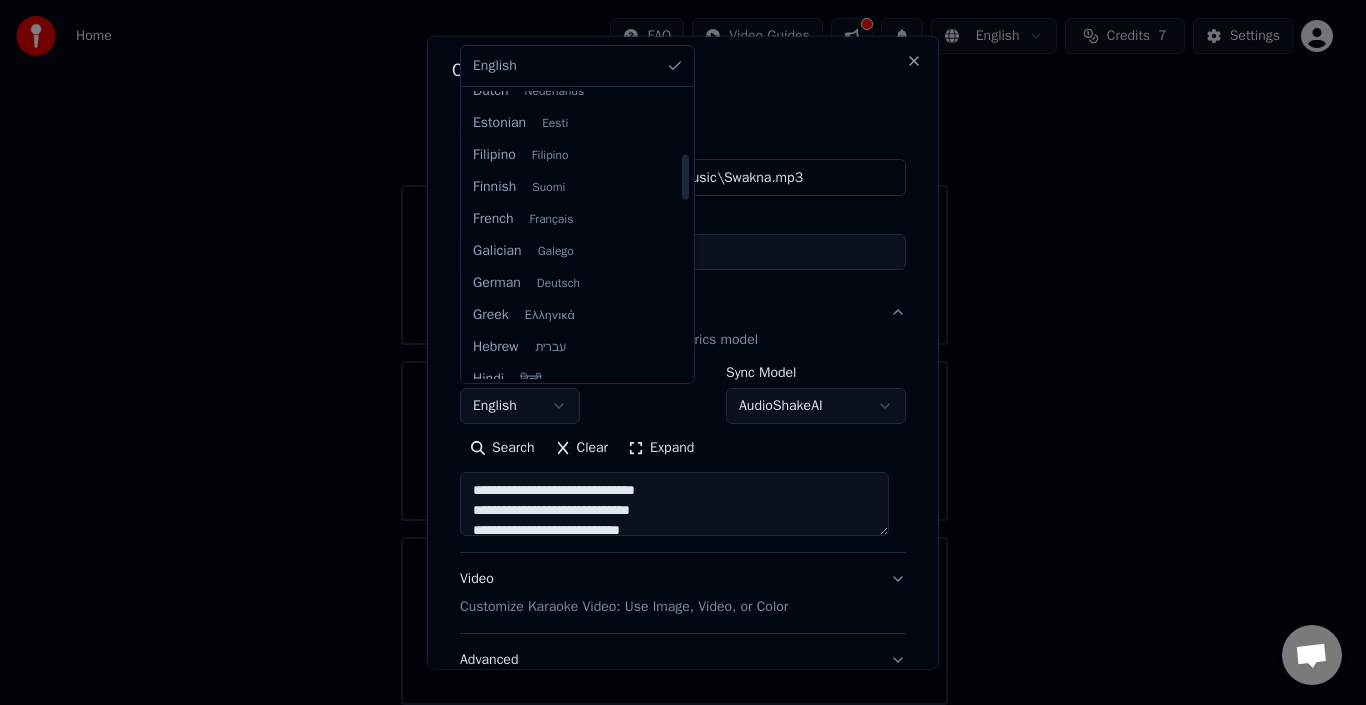 type on "**********" 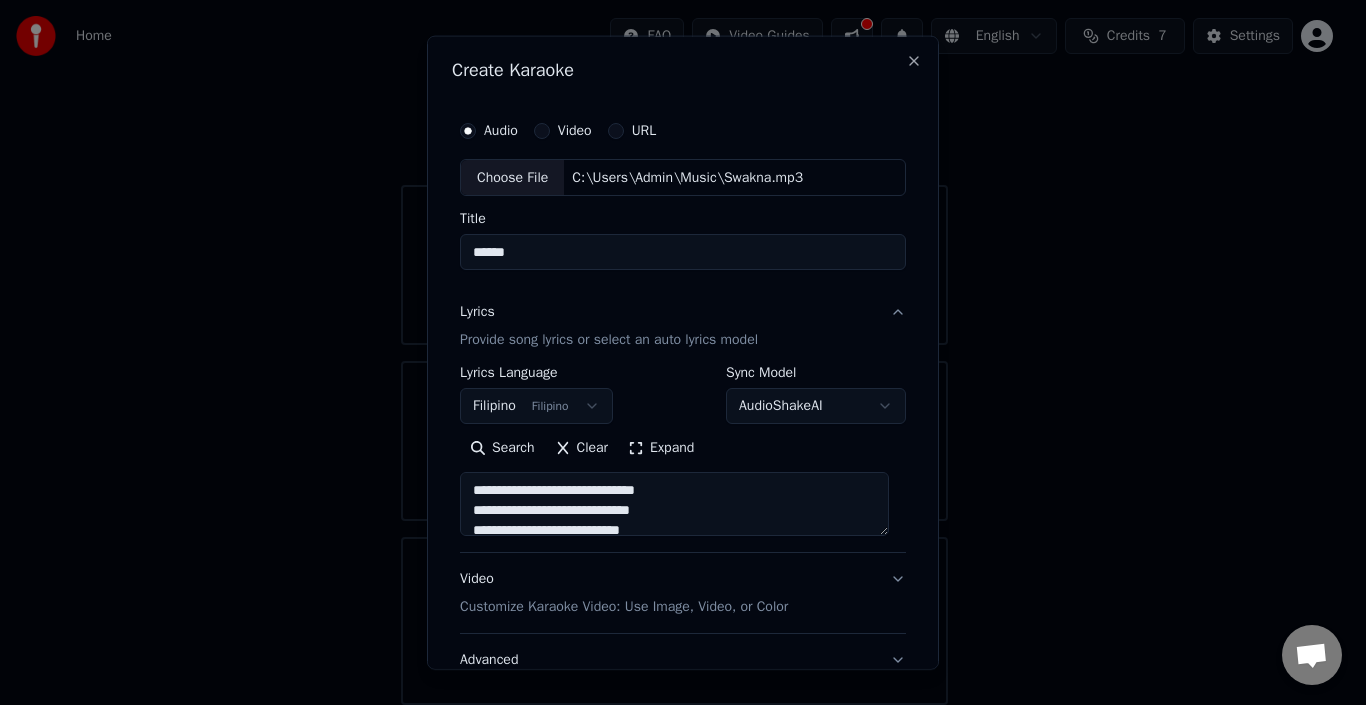 scroll, scrollTop: 157, scrollLeft: 0, axis: vertical 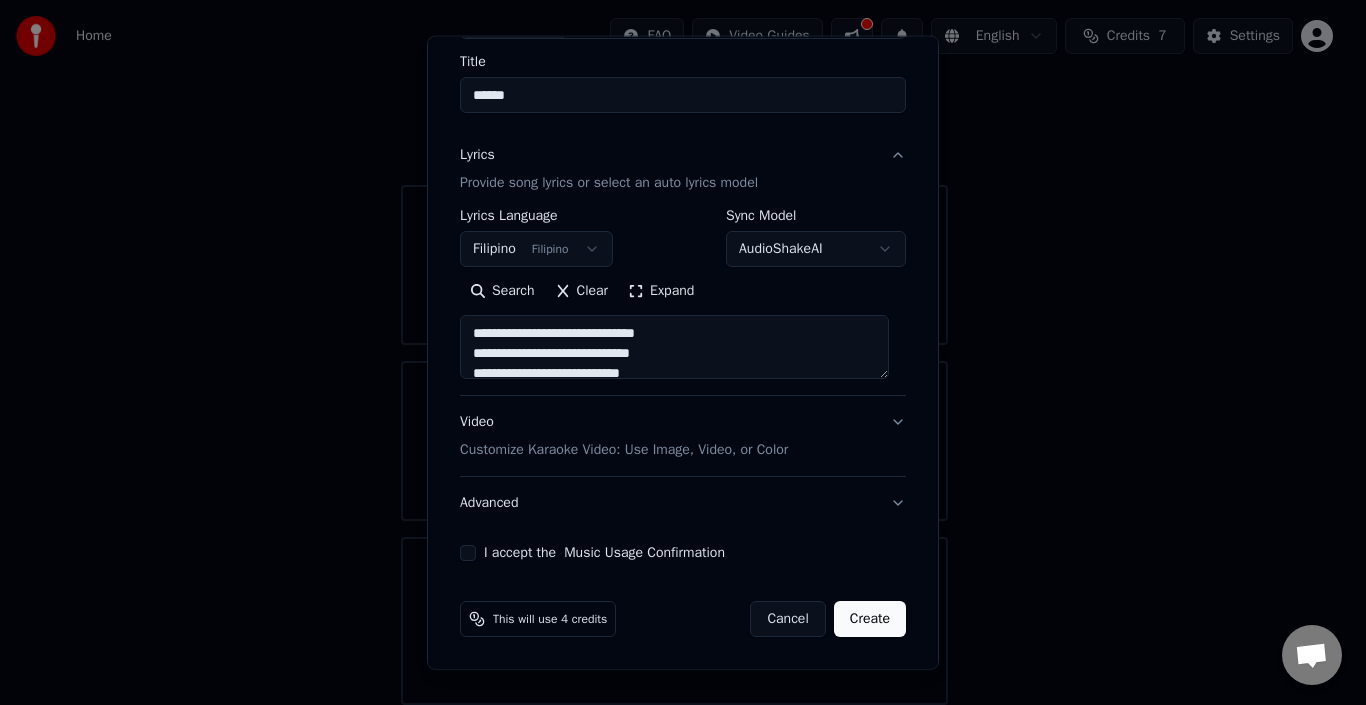 click on "Video Customize Karaoke Video: Use Image, Video, or Color" at bounding box center [683, 436] 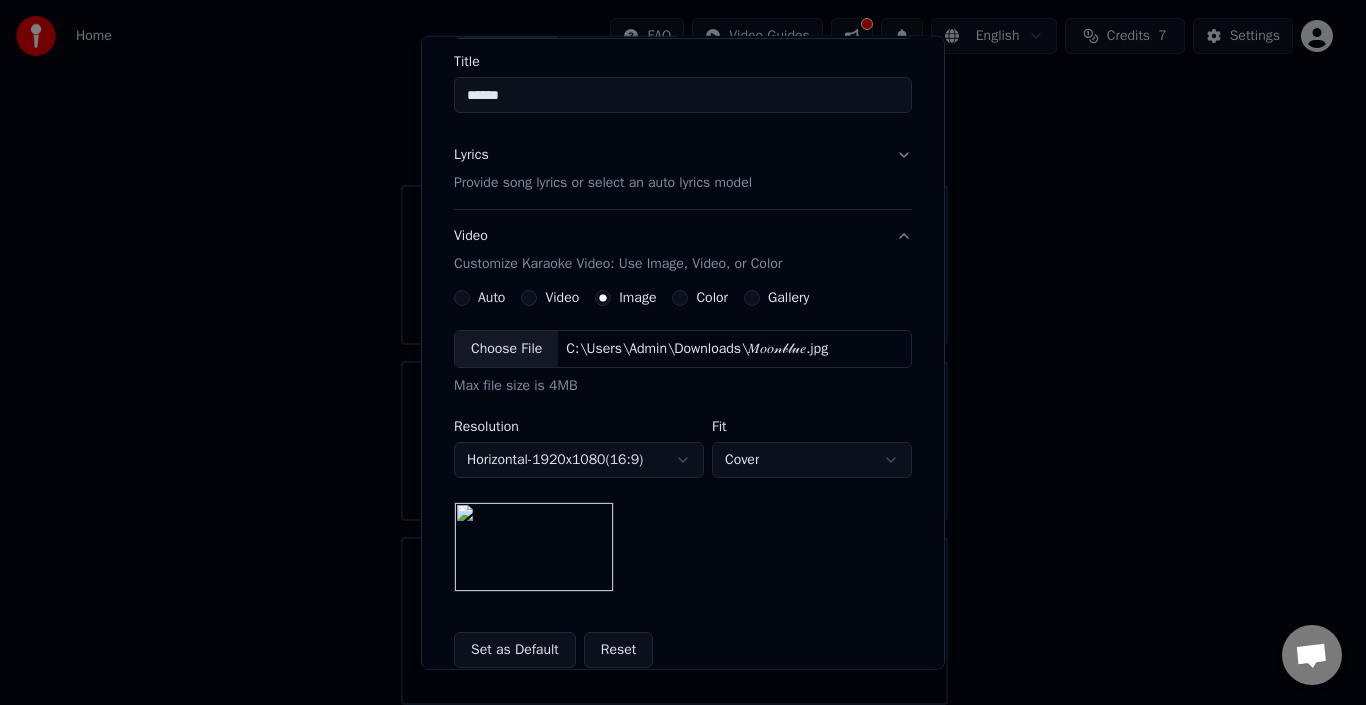 click on "Choose File" at bounding box center [506, 349] 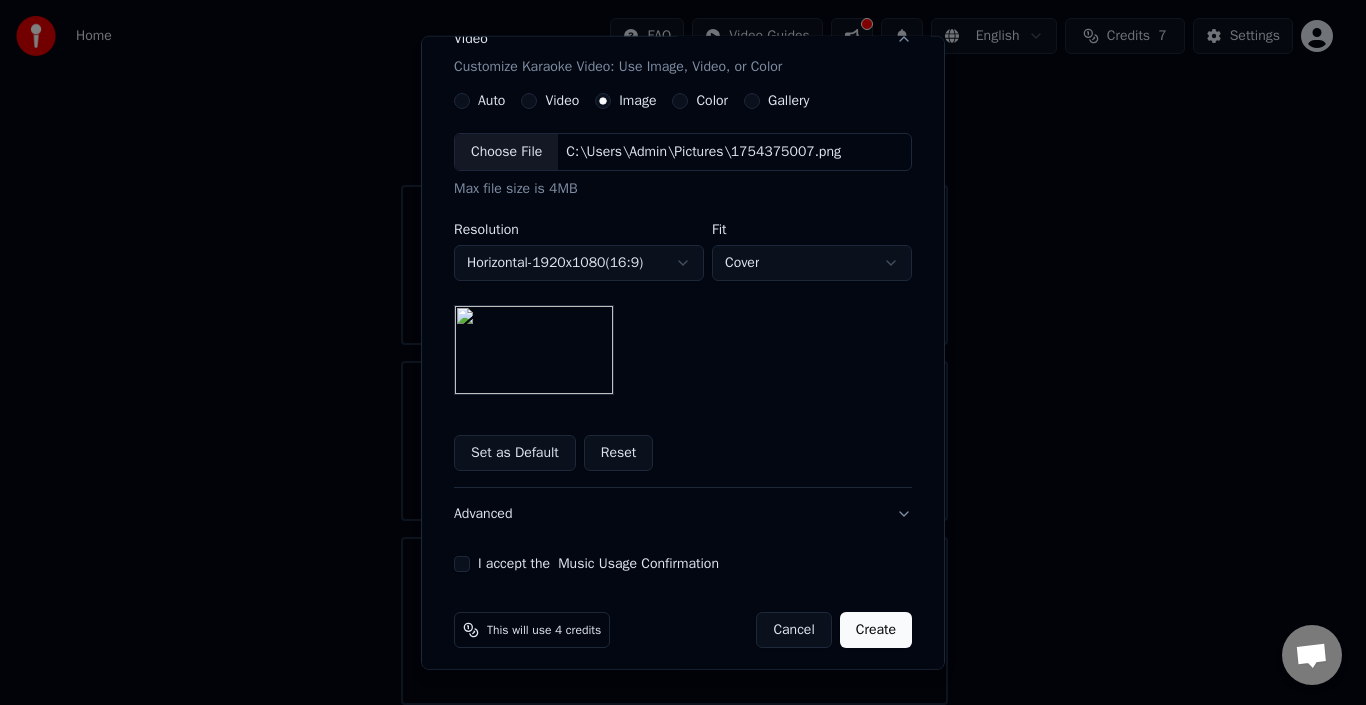 scroll, scrollTop: 365, scrollLeft: 0, axis: vertical 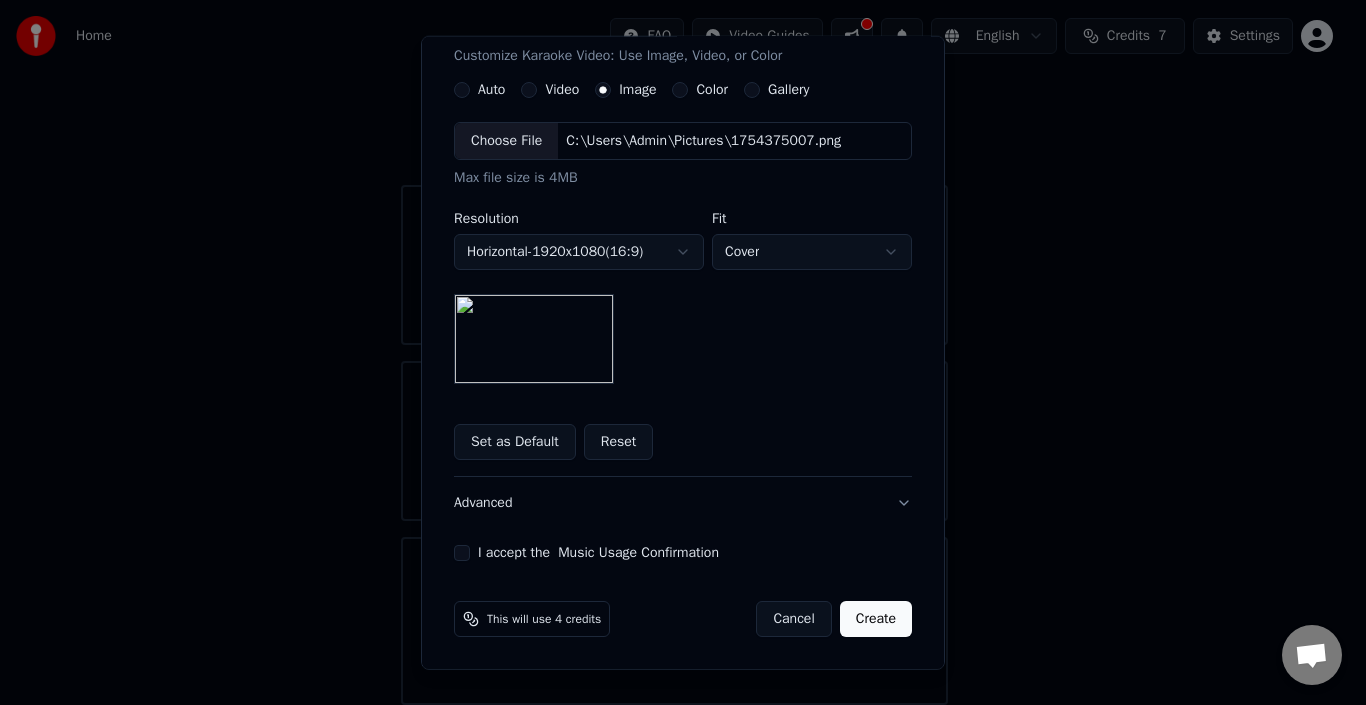 click on "I accept the   Music Usage Confirmation" at bounding box center (462, 553) 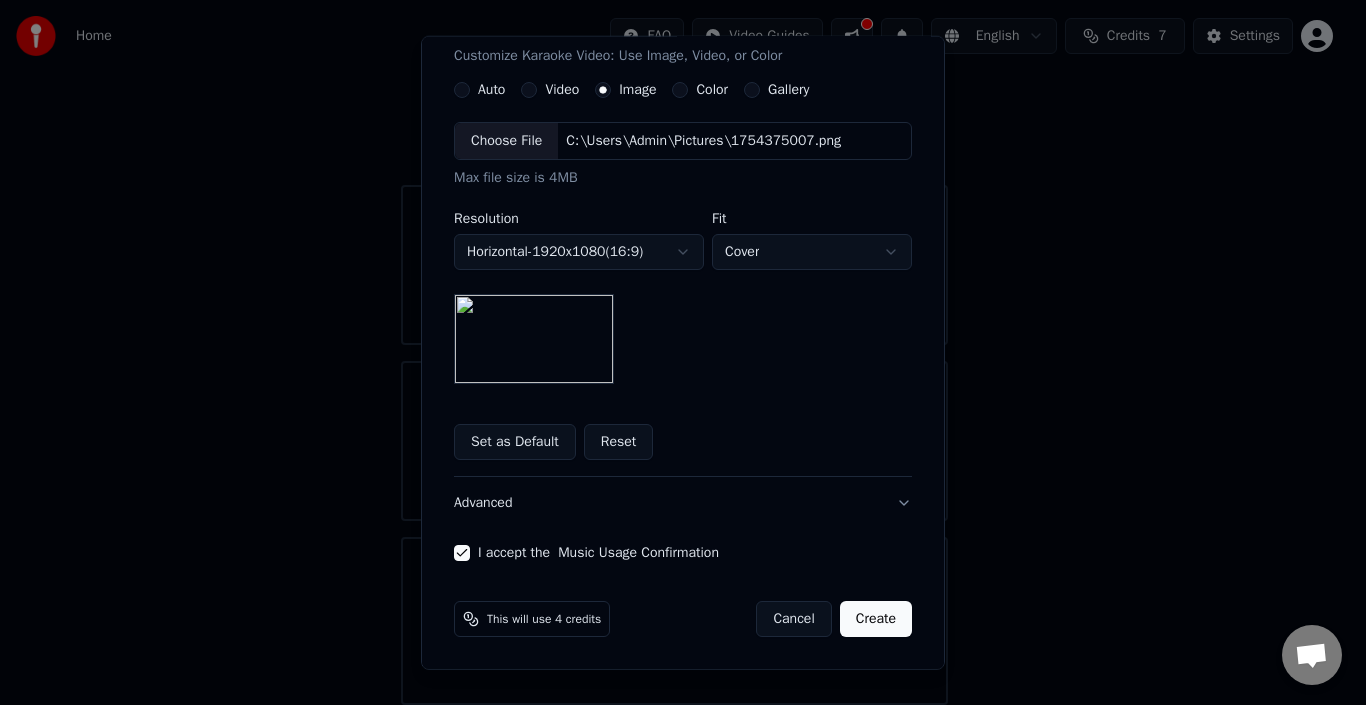 click on "Create" at bounding box center [876, 619] 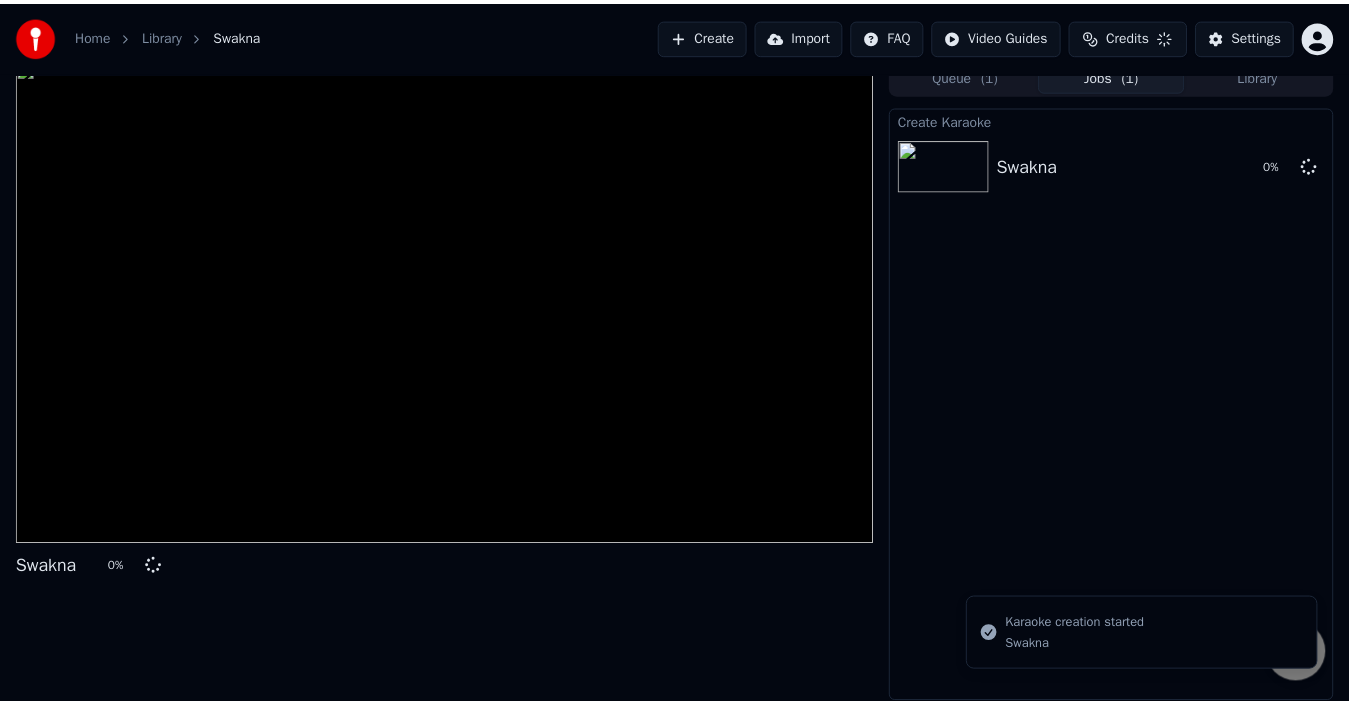 scroll, scrollTop: 14, scrollLeft: 0, axis: vertical 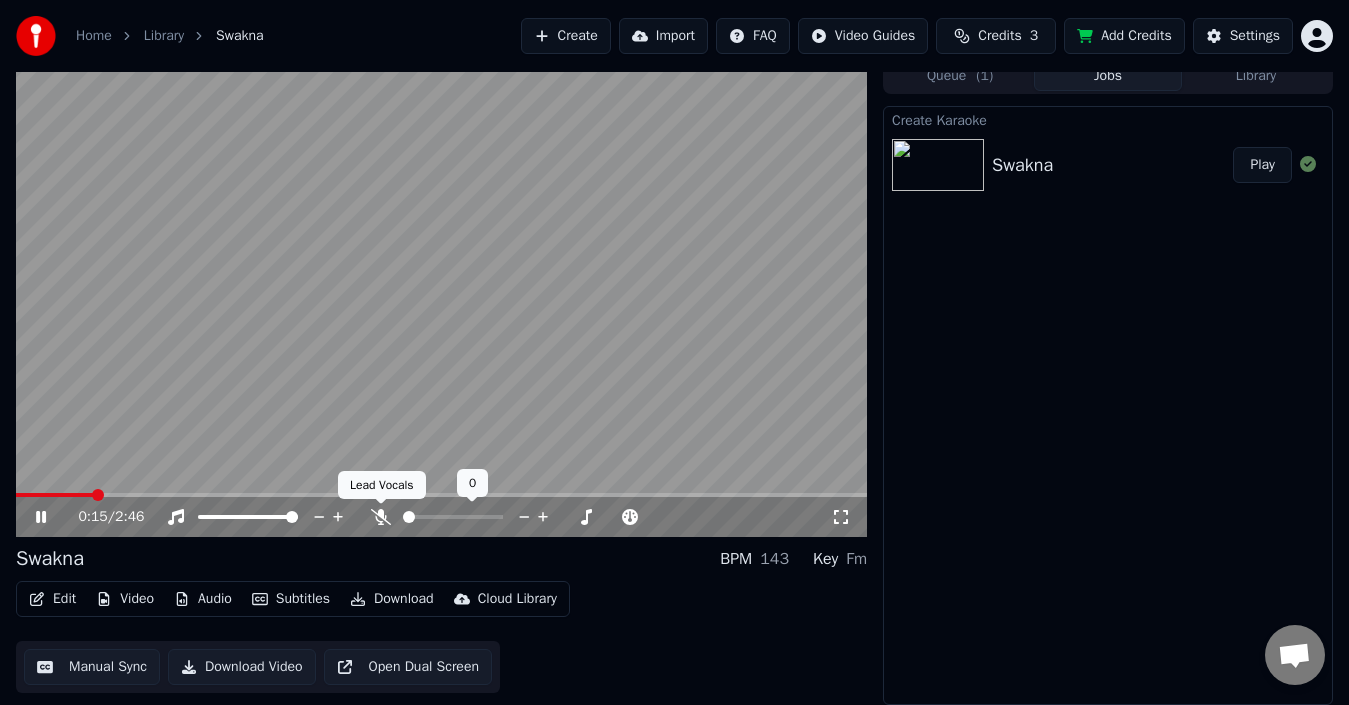 click 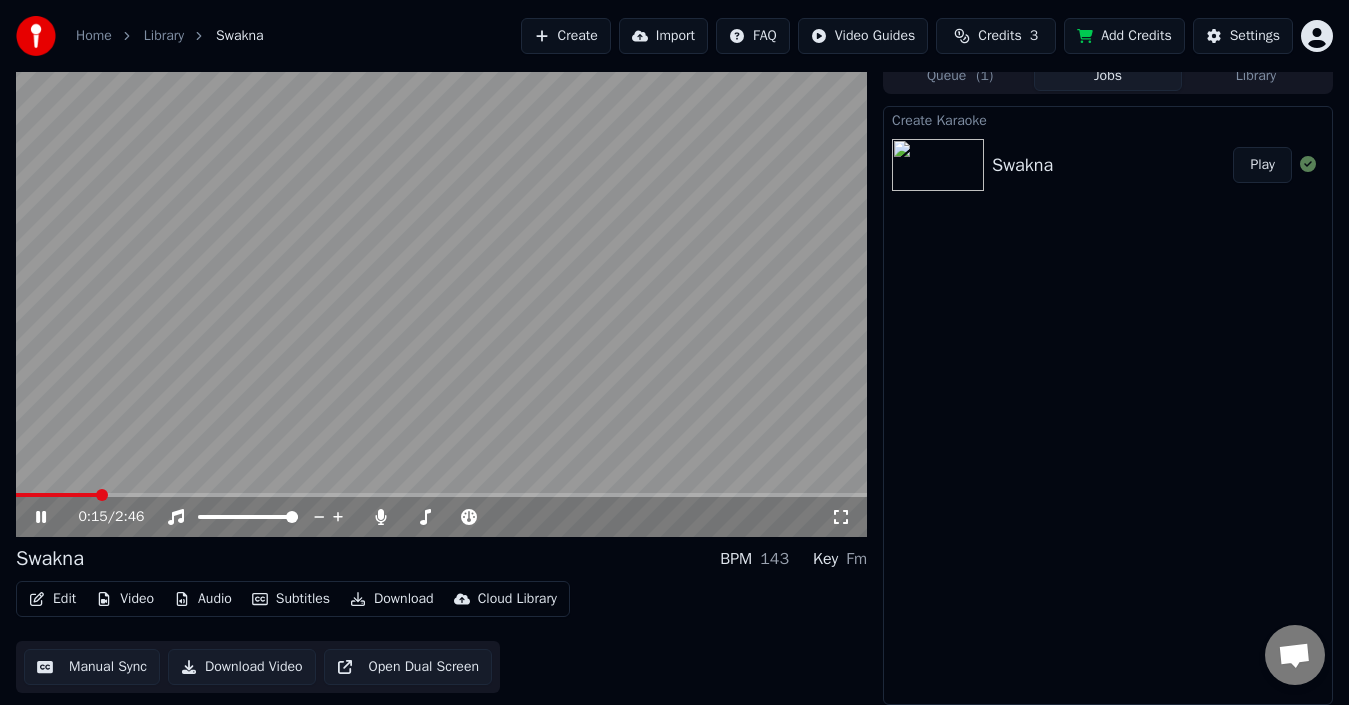 click at bounding box center [441, 297] 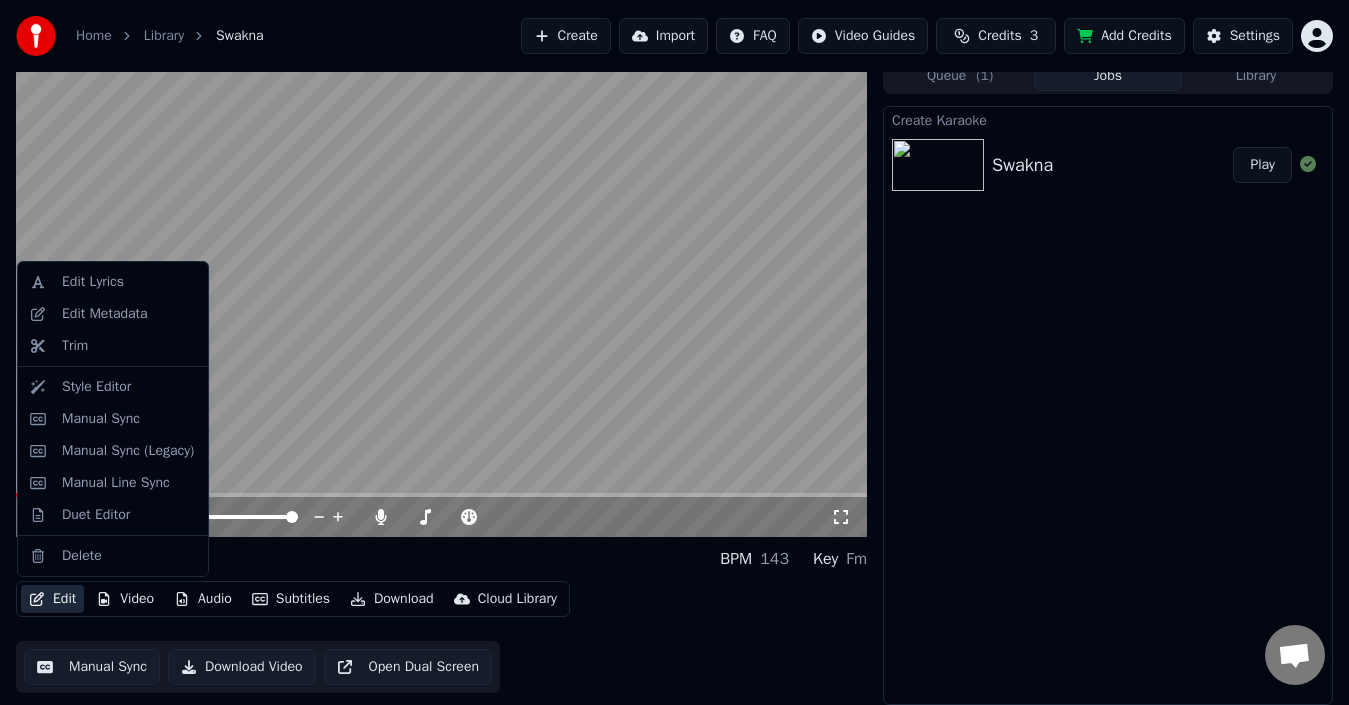 click on "Edit" at bounding box center (52, 599) 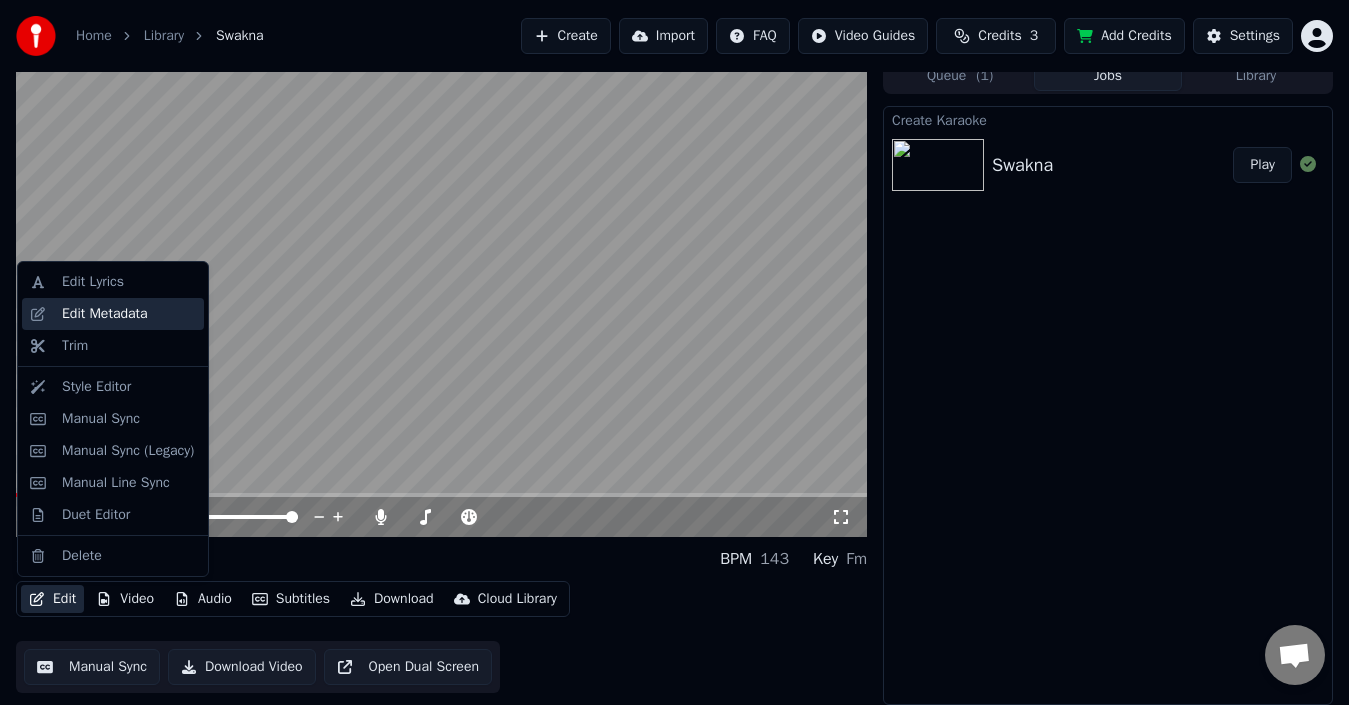 click on "Edit Metadata" at bounding box center [105, 314] 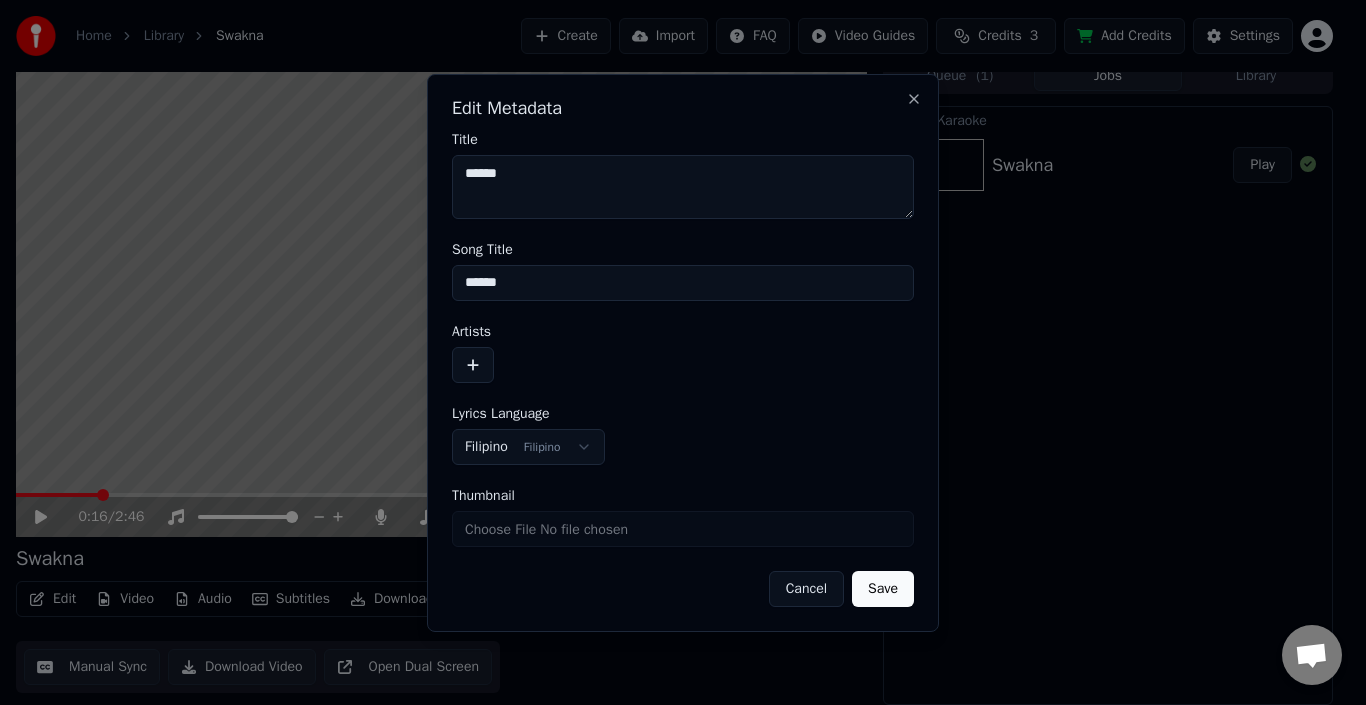 click at bounding box center [473, 365] 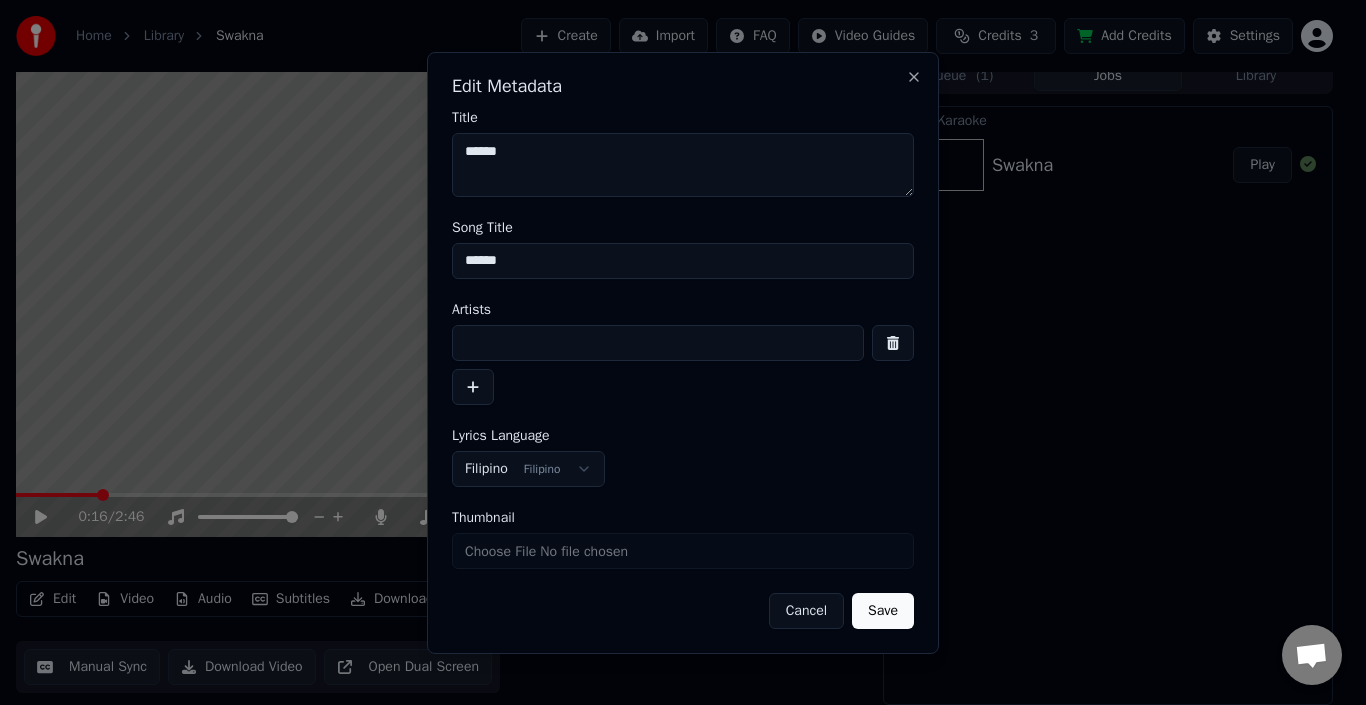 click at bounding box center (658, 343) 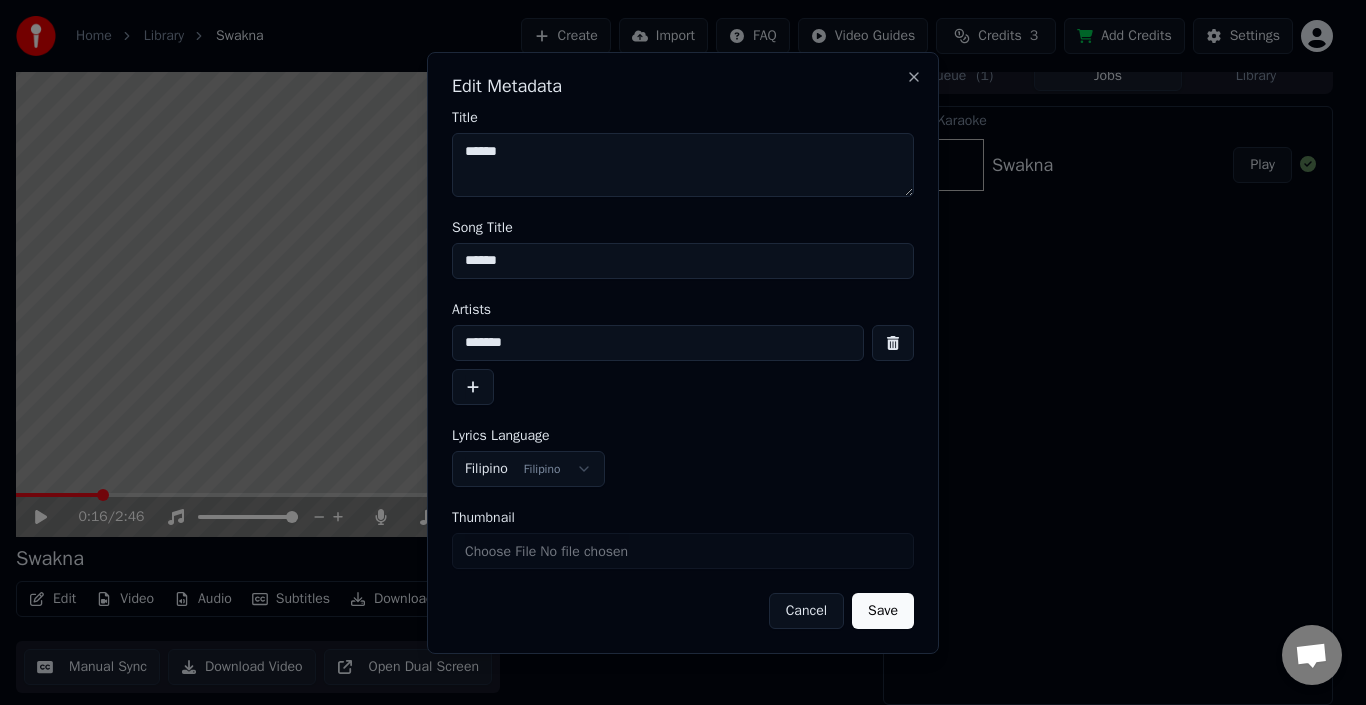 type on "*******" 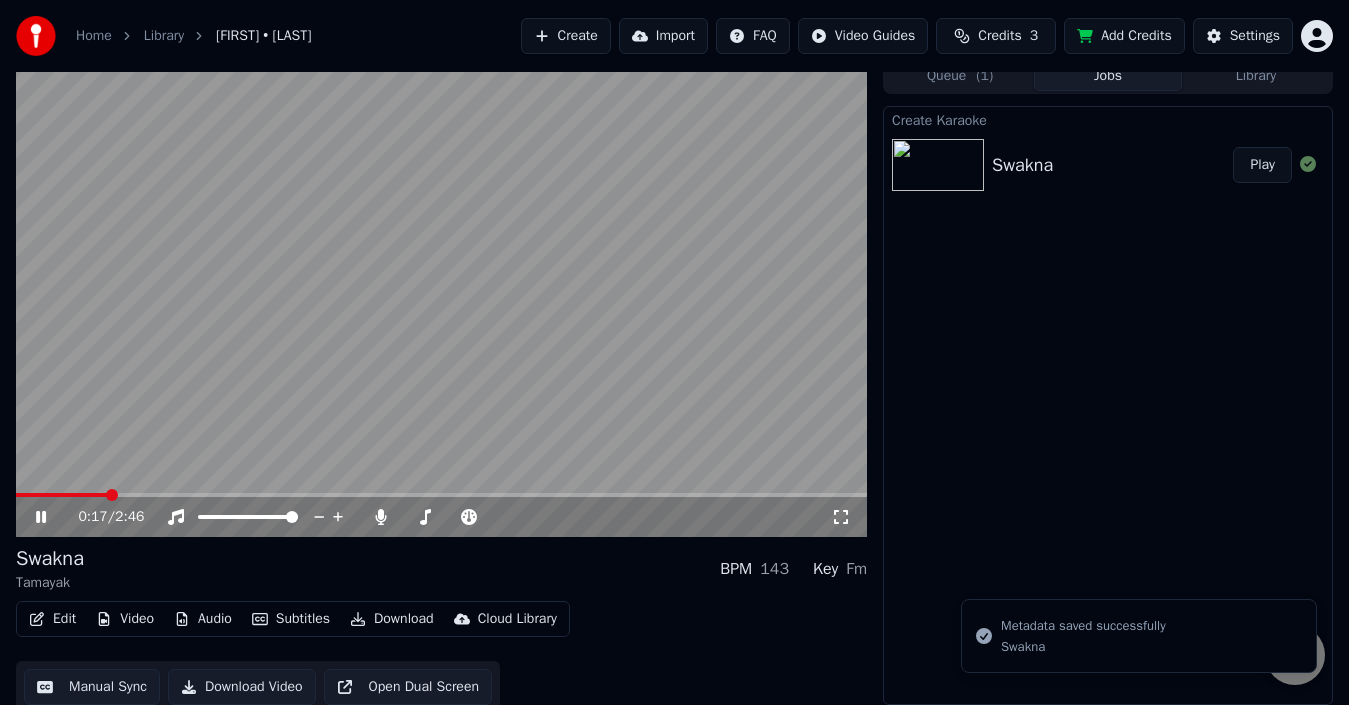 click 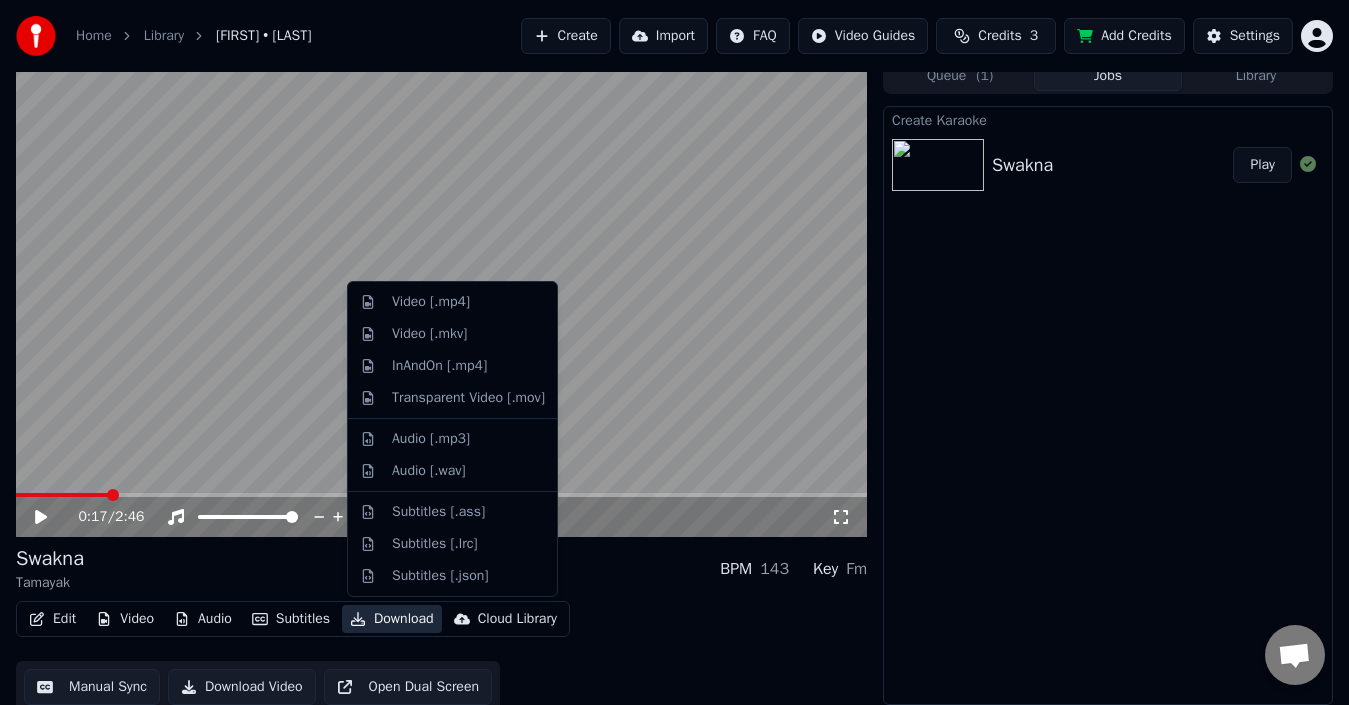 click on "Download" at bounding box center [392, 619] 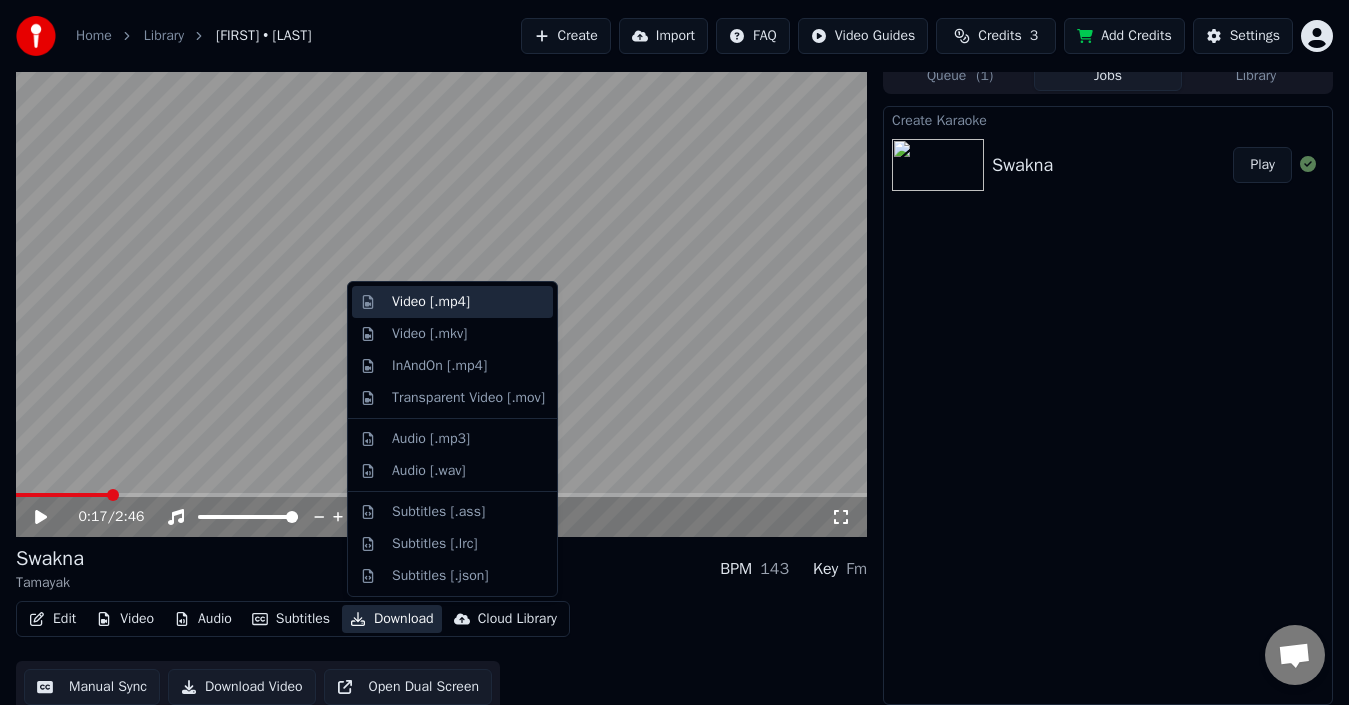 click on "Video [.mp4]" at bounding box center [431, 302] 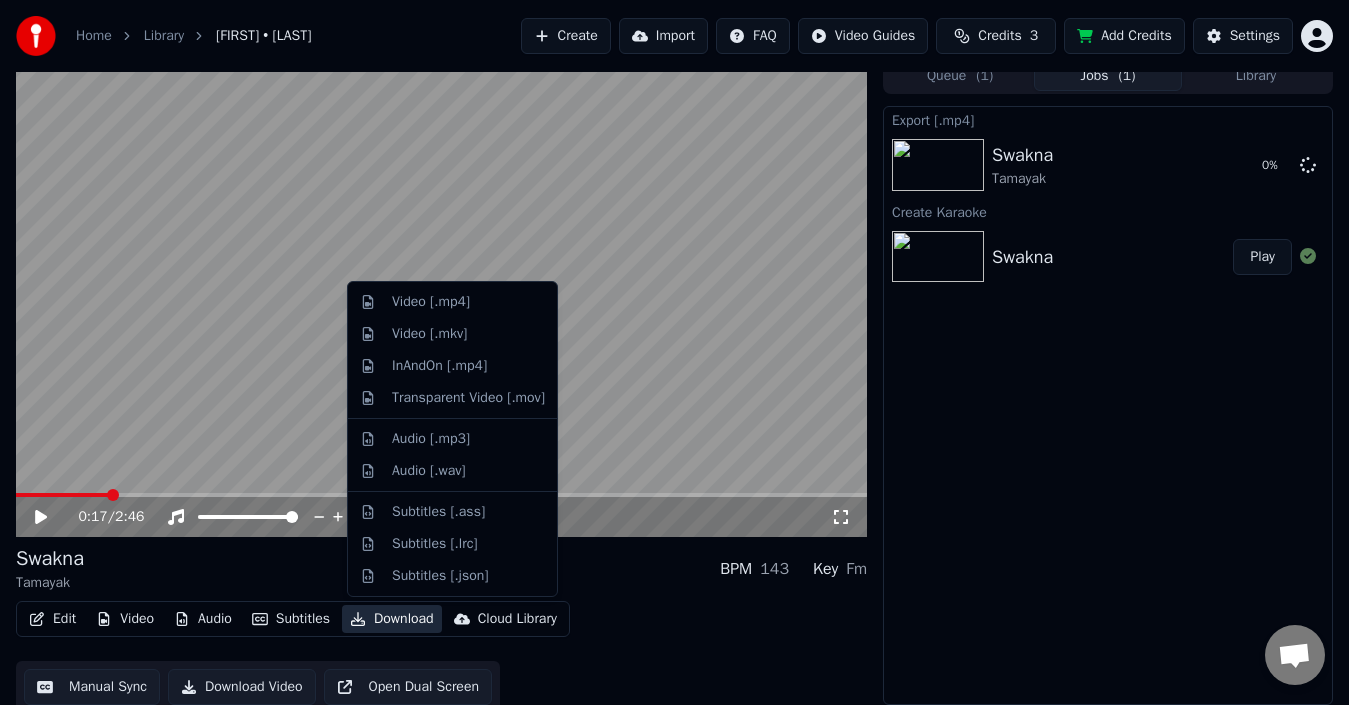 click on "Download" at bounding box center [392, 619] 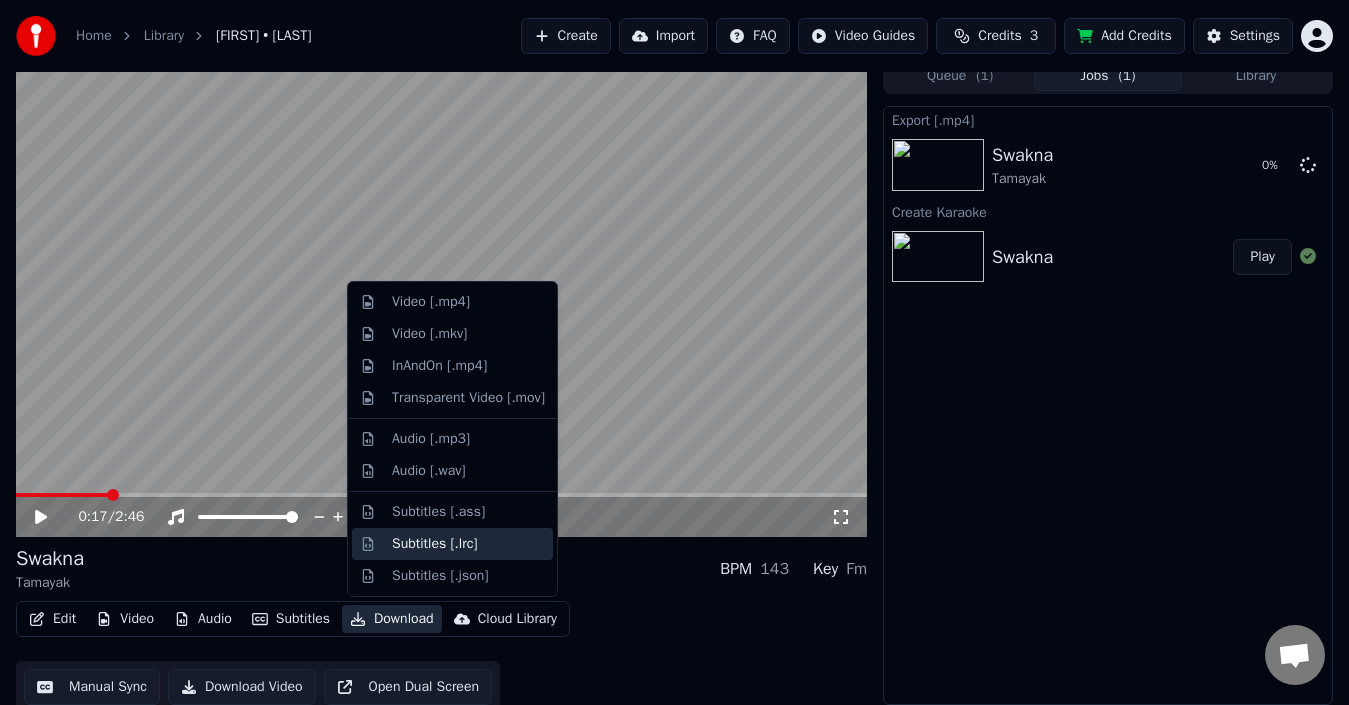 click on "Subtitles [.lrc]" at bounding box center (435, 544) 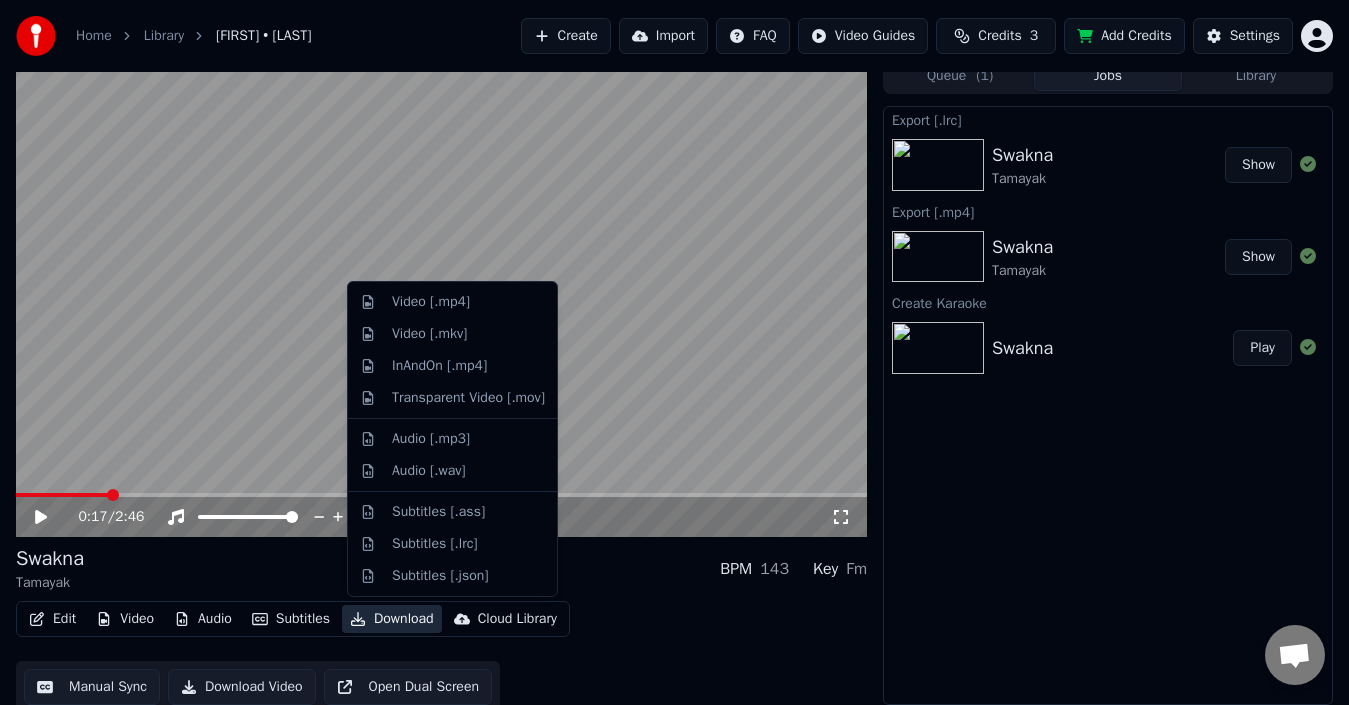 click on "Download" at bounding box center [392, 619] 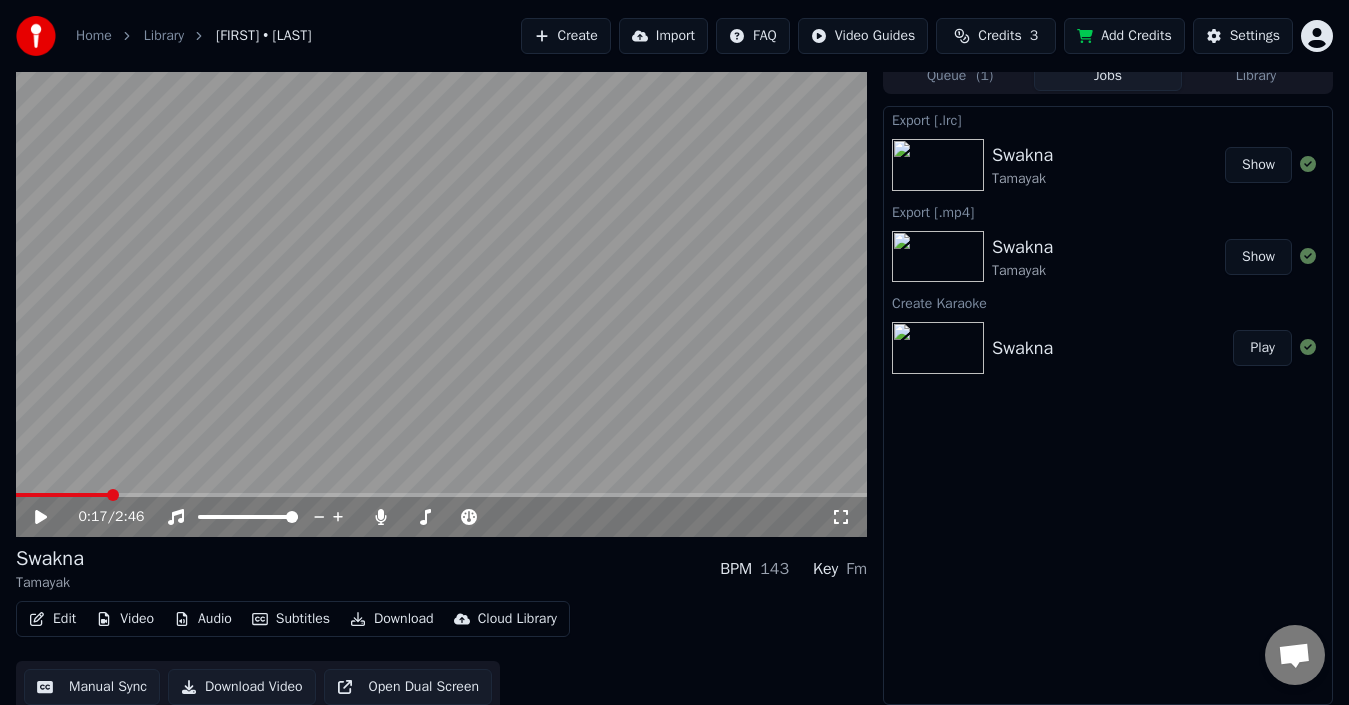 drag, startPoint x: 221, startPoint y: 580, endPoint x: 259, endPoint y: 553, distance: 46.615448 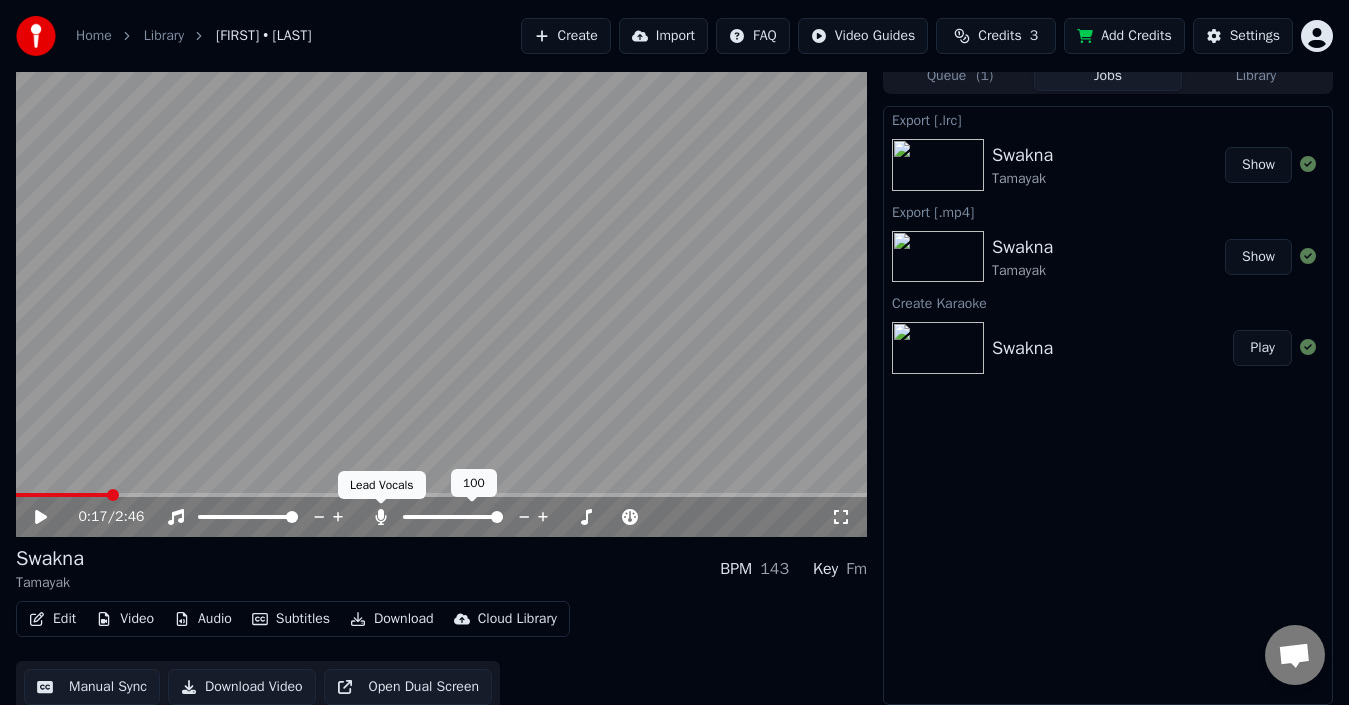 click 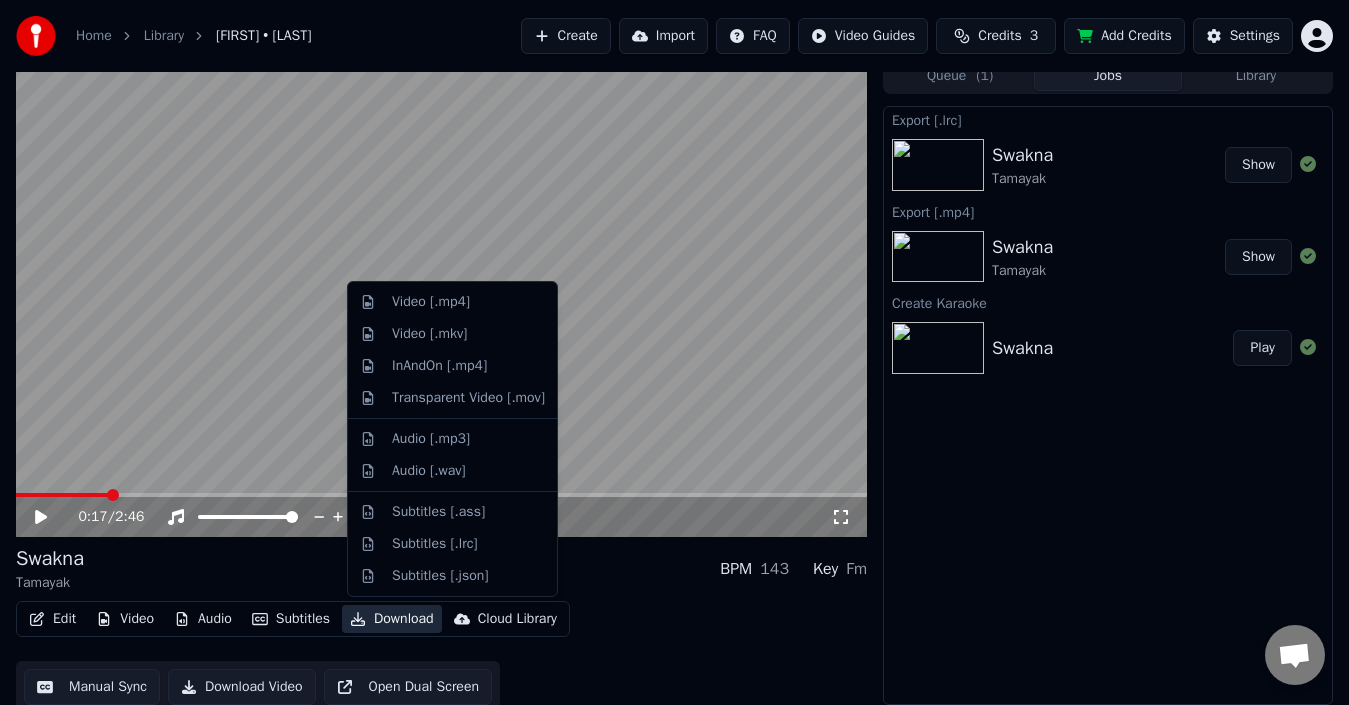 click on "Download" at bounding box center (392, 619) 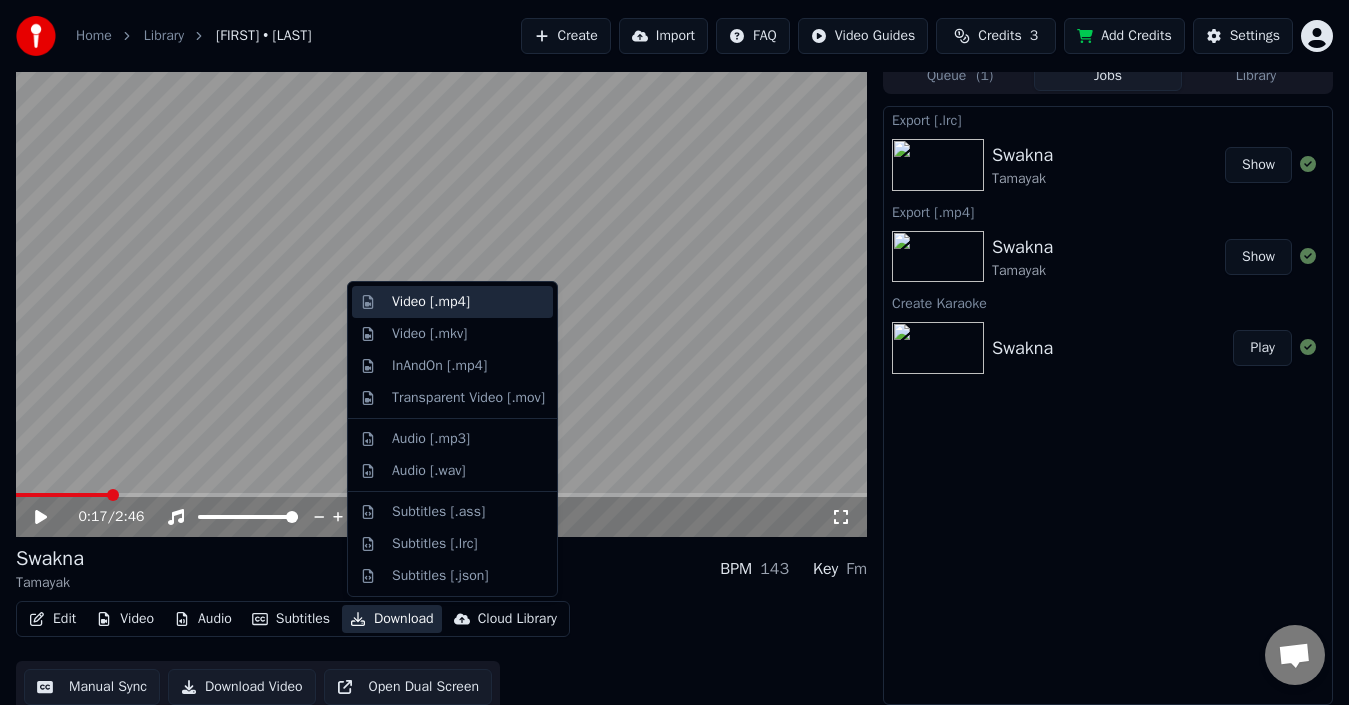 click on "Video [.mp4]" at bounding box center (431, 302) 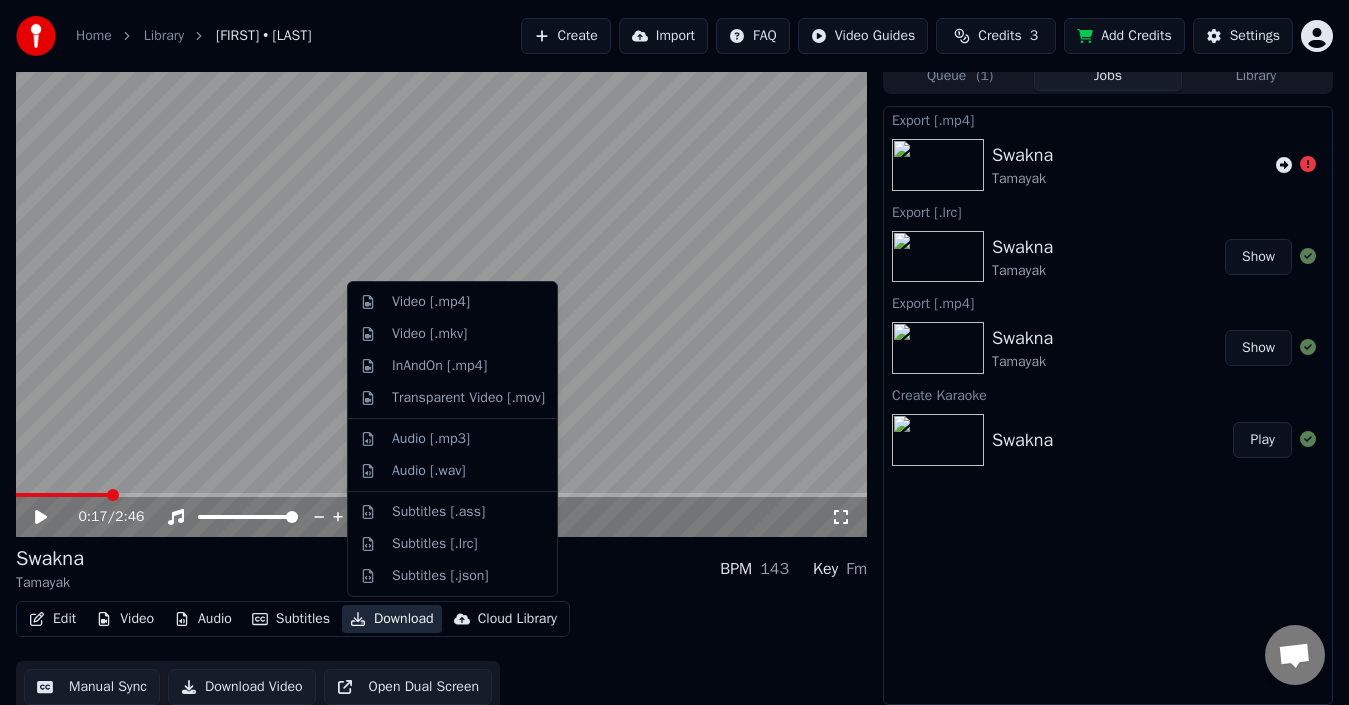 click on "Download" at bounding box center [392, 619] 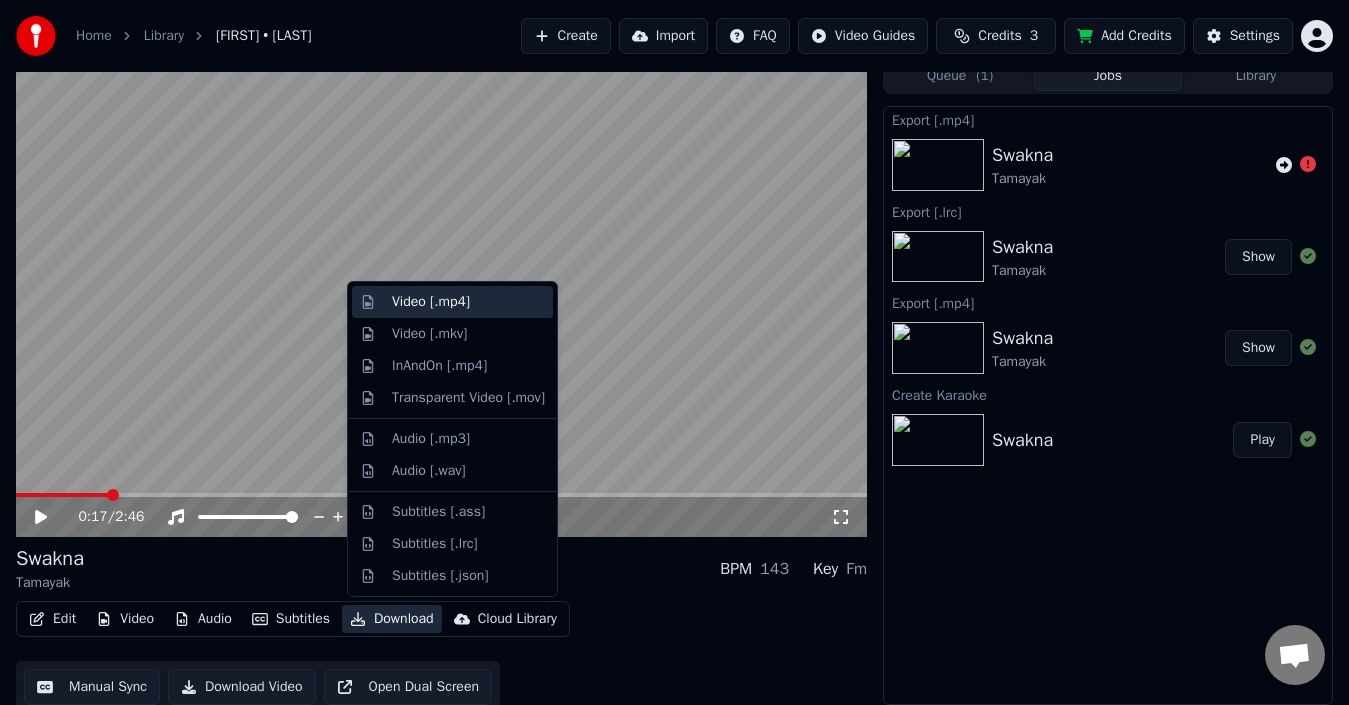 click on "Video [.mp4]" at bounding box center (431, 302) 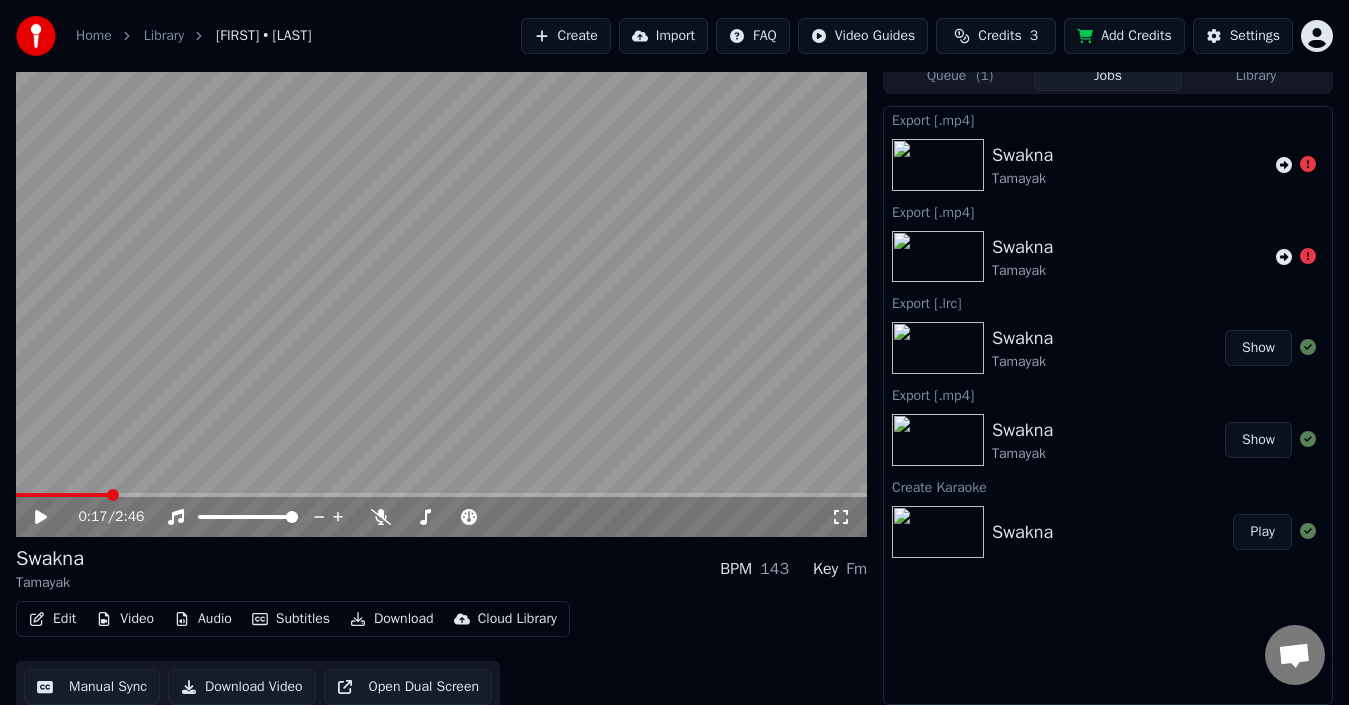 click on "Download" at bounding box center [392, 619] 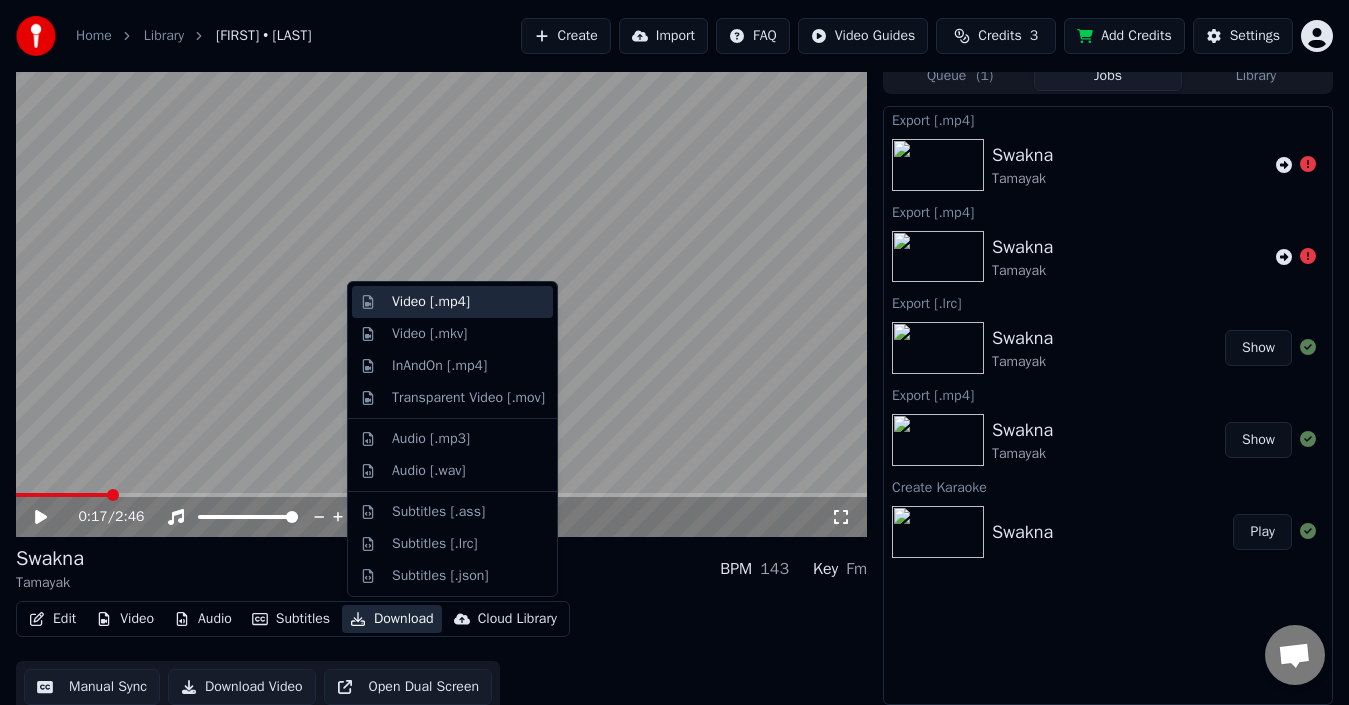 click on "Video [.mp4]" at bounding box center [468, 302] 